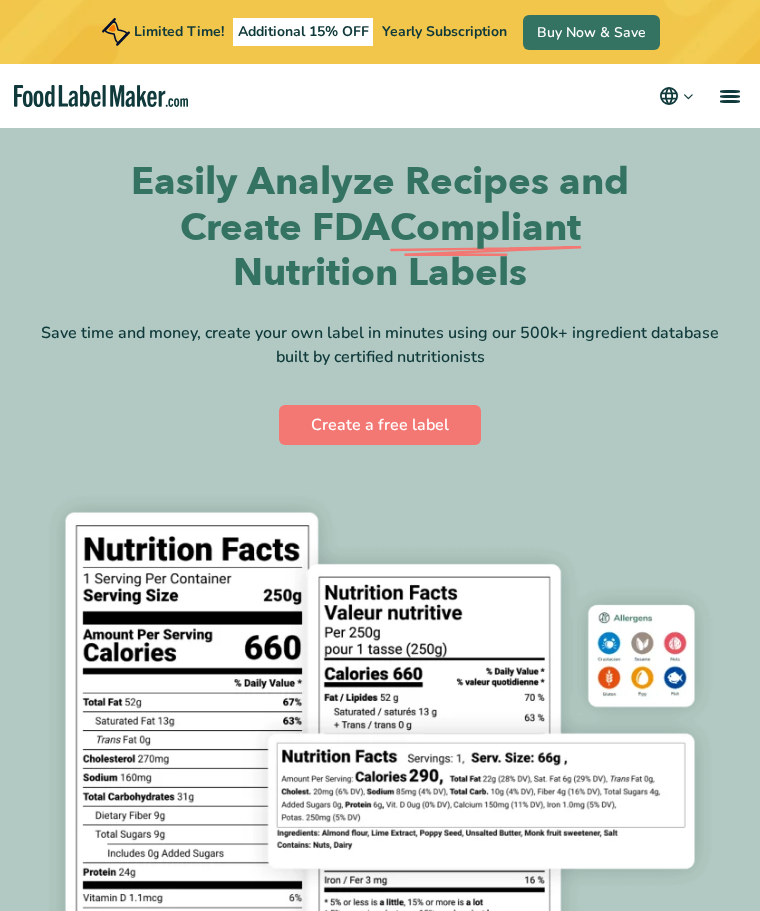 scroll, scrollTop: 0, scrollLeft: 0, axis: both 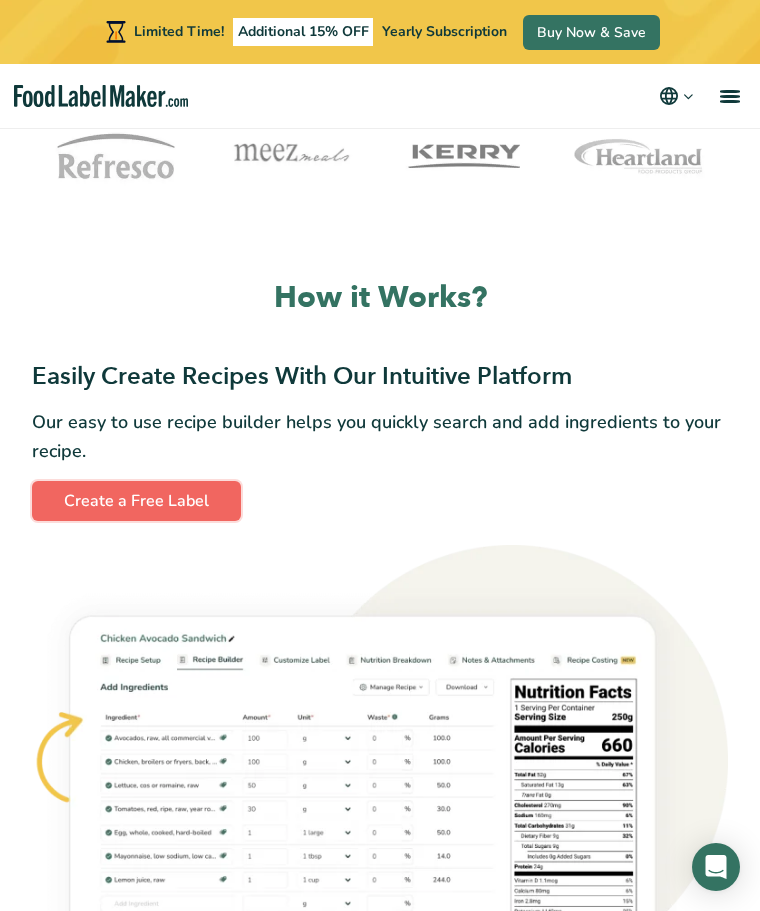 click on "Create a Free Label" at bounding box center [136, 501] 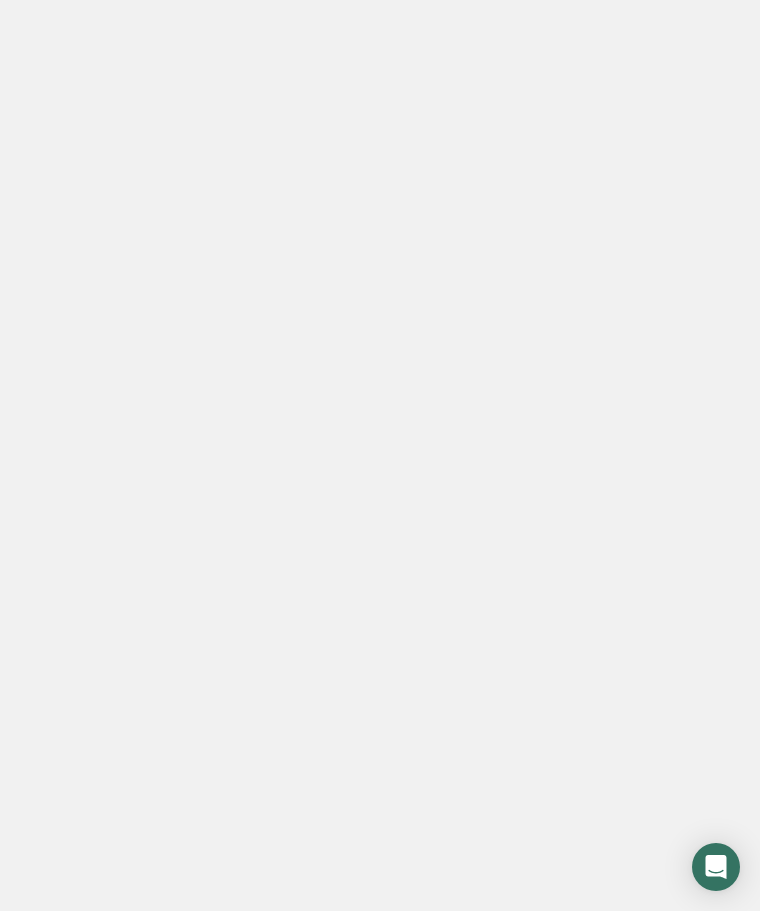 scroll, scrollTop: 0, scrollLeft: 0, axis: both 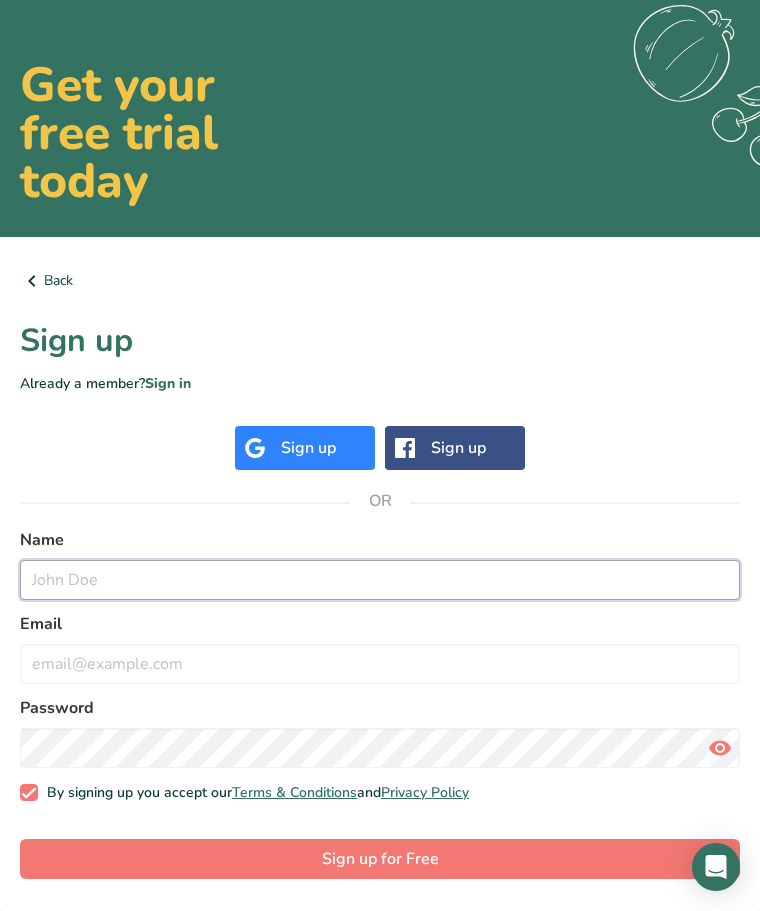click at bounding box center (380, 580) 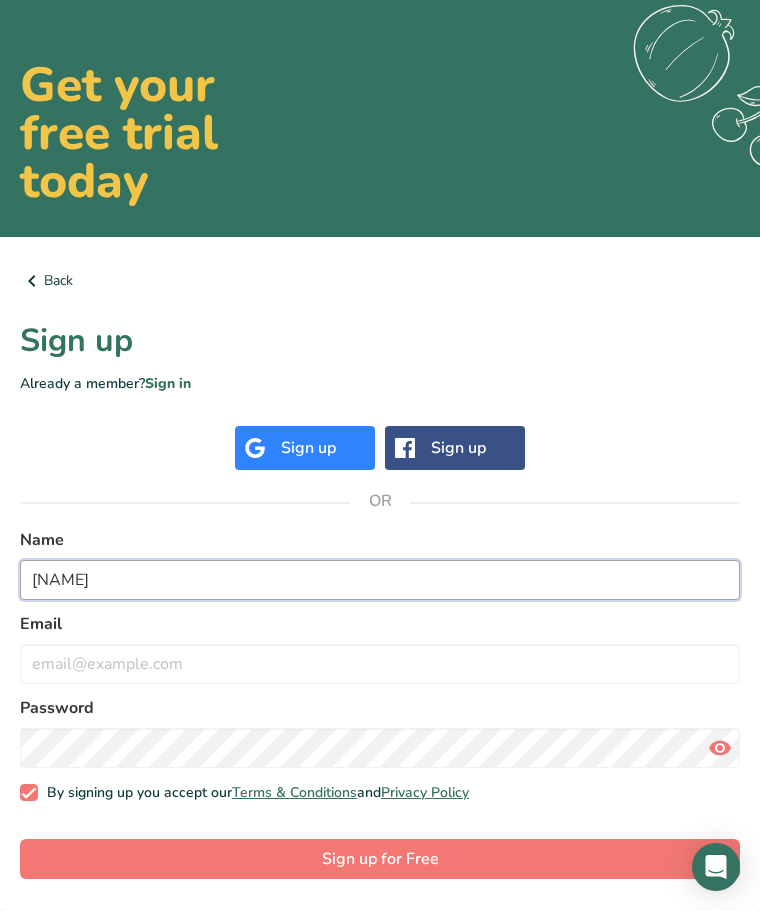 type on "[NAME]" 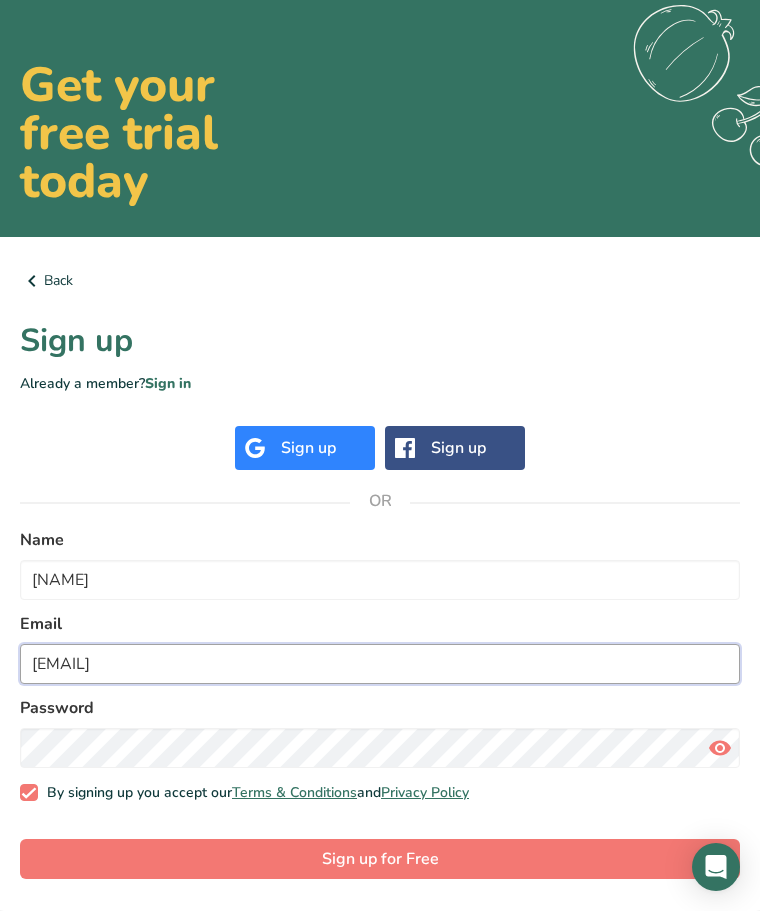 type on "[EMAIL]" 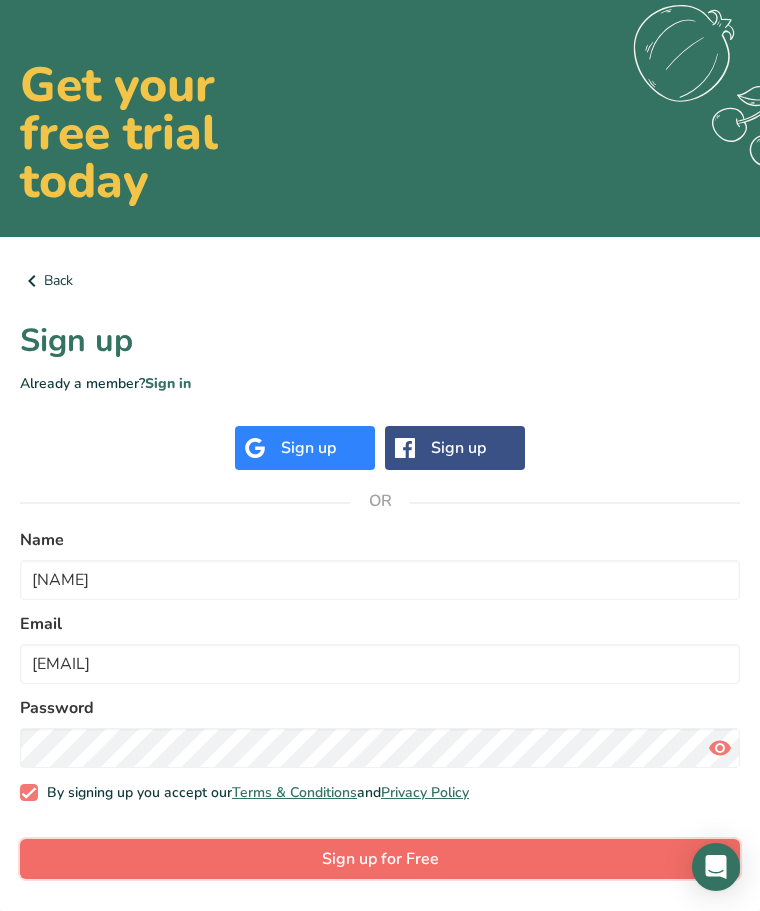 click on "Sign up for Free" at bounding box center [380, 859] 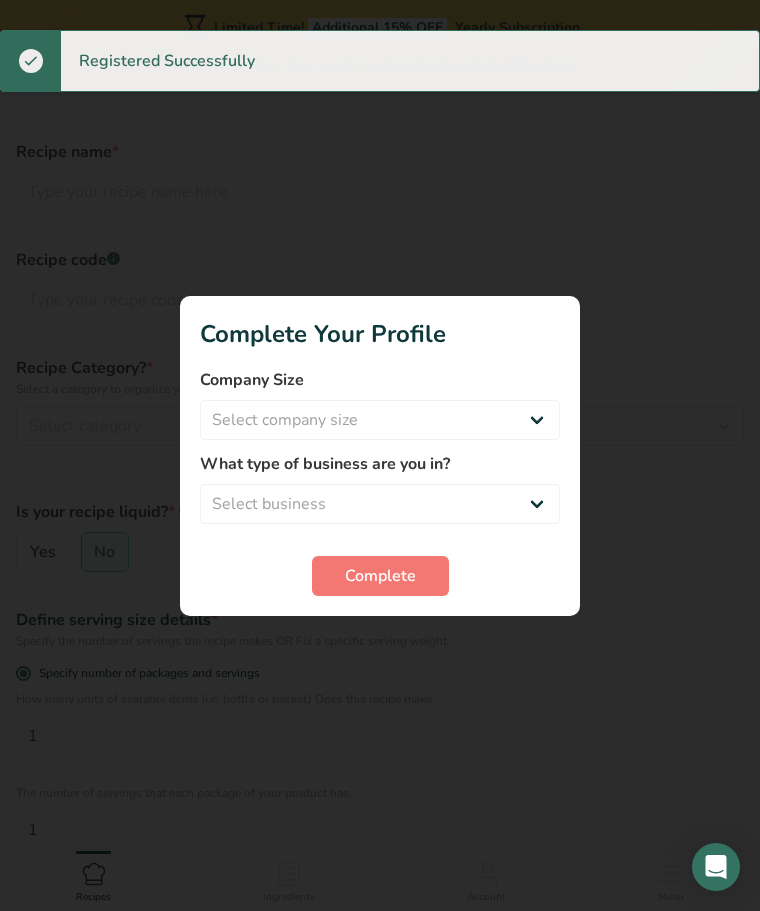 scroll, scrollTop: 0, scrollLeft: 0, axis: both 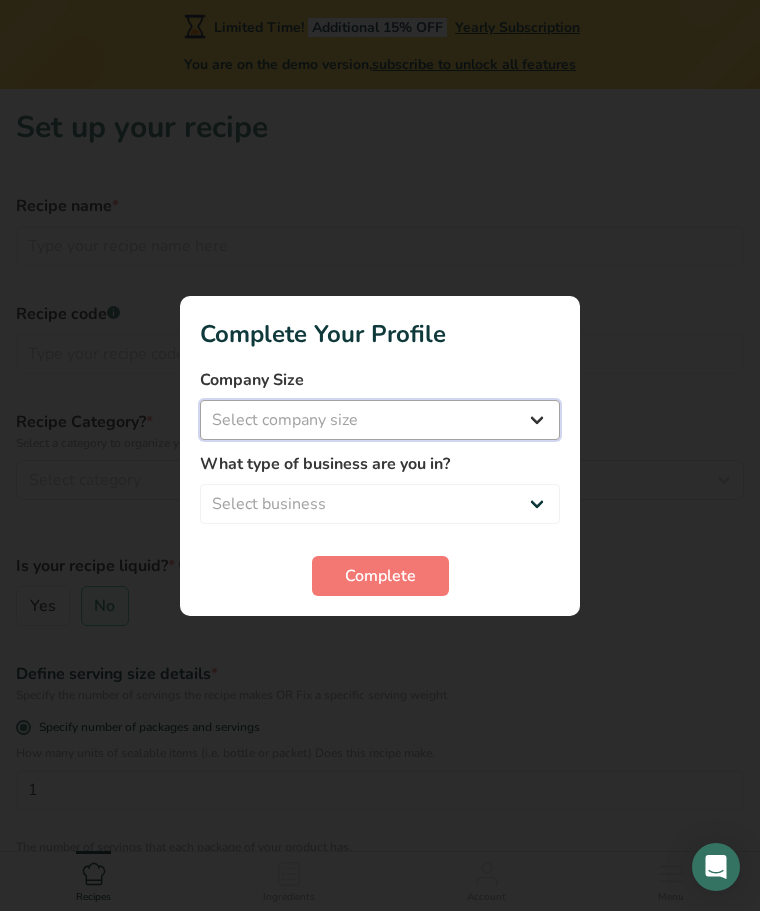 click on "Select company size
Fewer than 10 Employees
10 to 50 Employees
51 to 500 Employees
Over 500 Employees" at bounding box center (380, 420) 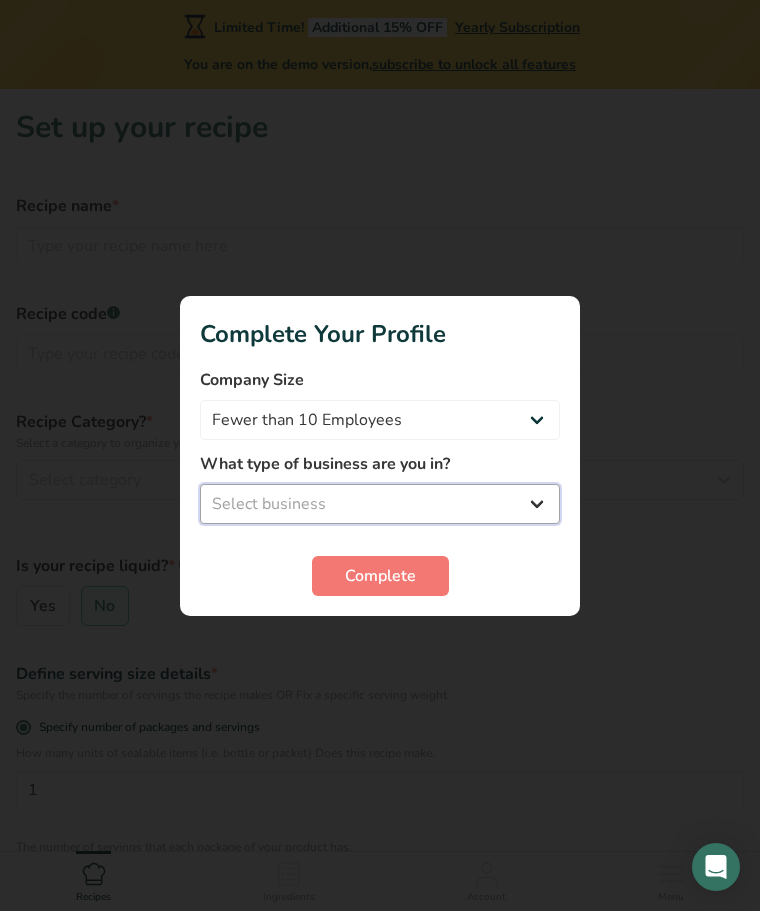 click on "Select business
Packaged Food Manufacturer
Restaurant & Cafe
Bakery
Meal Plans & Catering Company
Nutritionist
Food Blogger
Personal Trainer
Other" at bounding box center (380, 504) 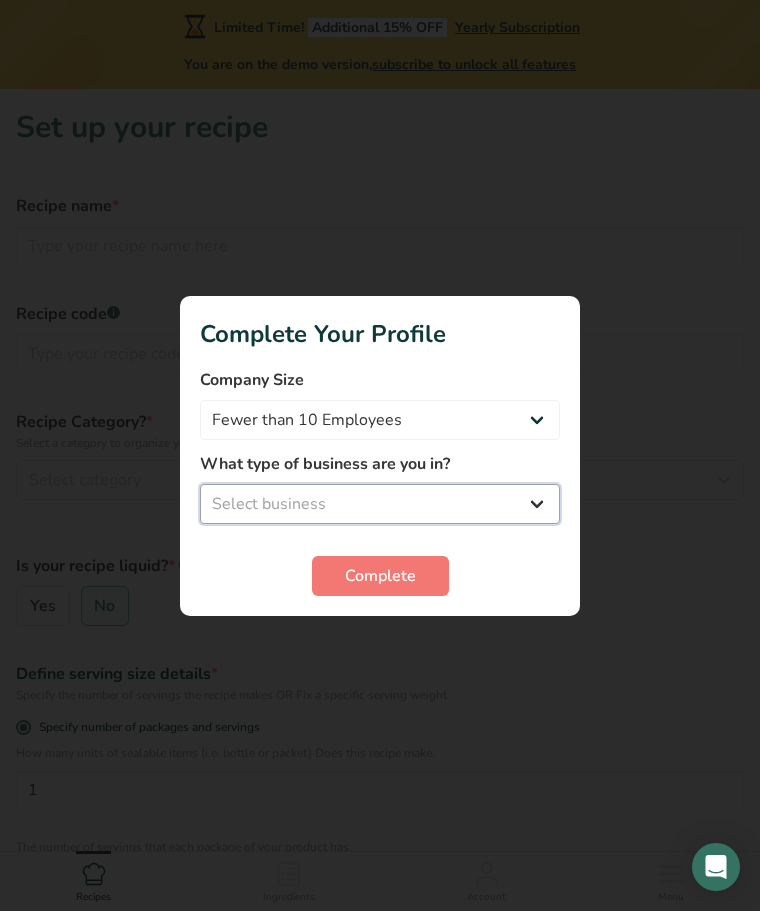 select on "3" 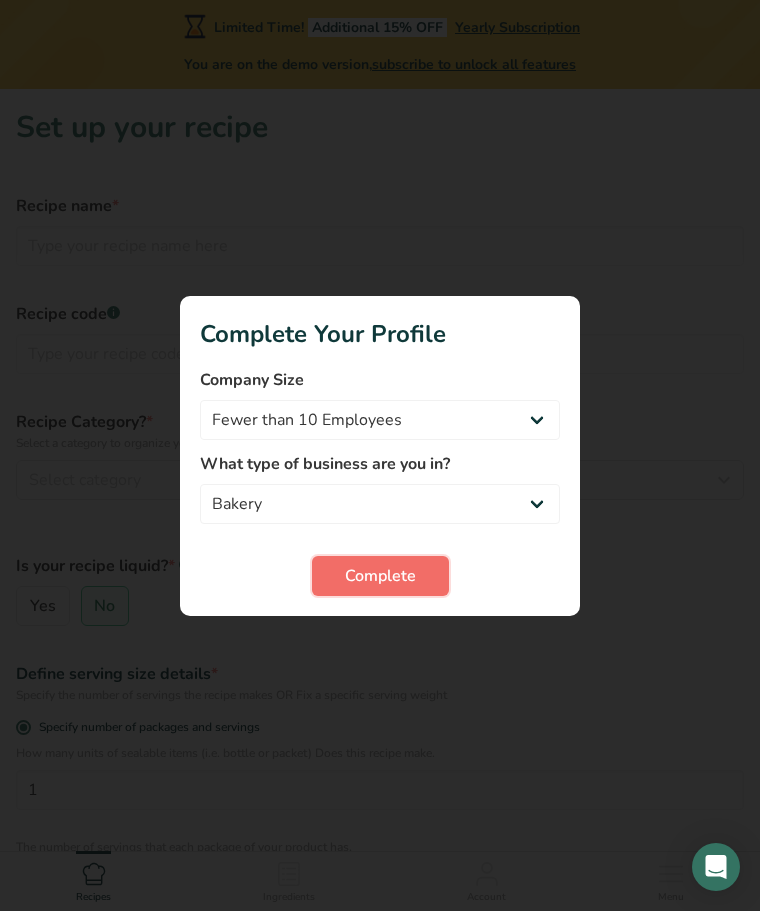 click on "Complete" at bounding box center (380, 576) 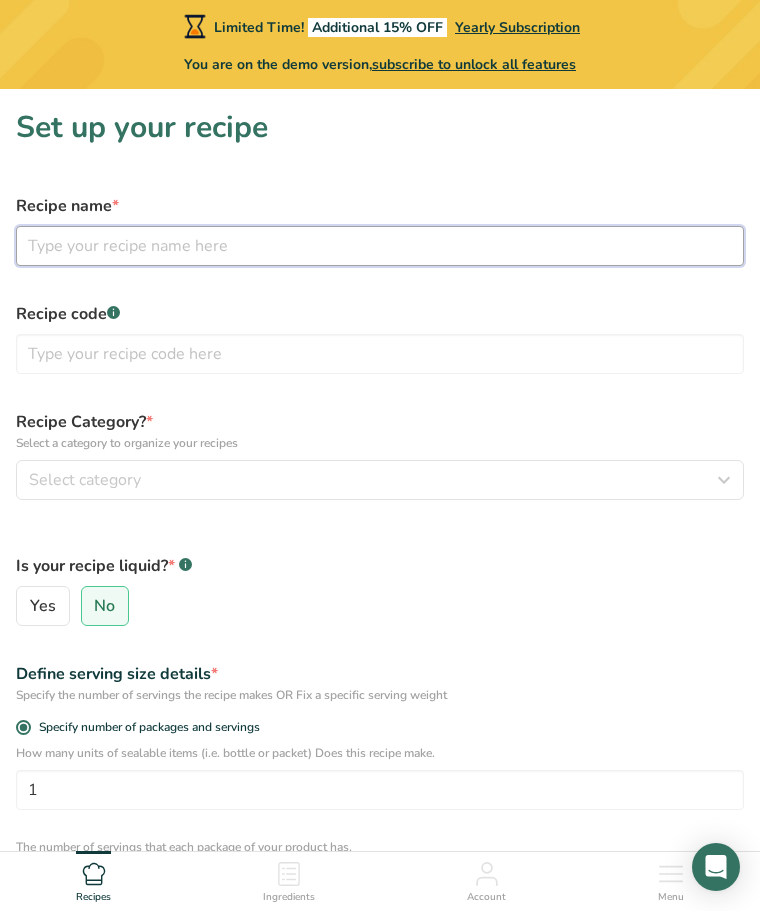 click at bounding box center [380, 246] 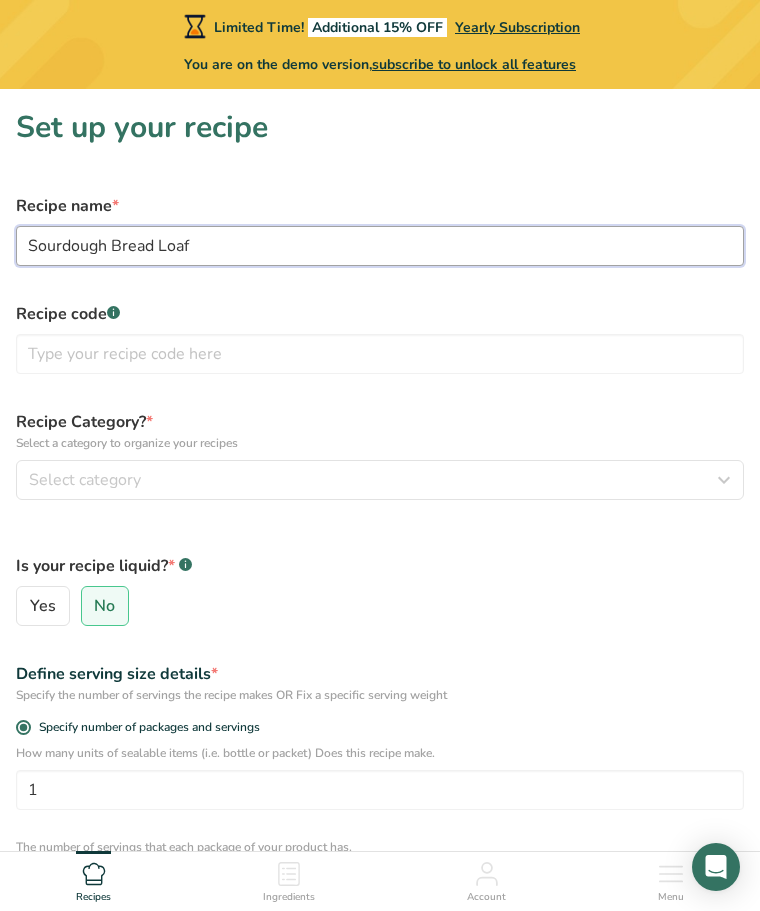 type on "Sourdough Bread Loaf" 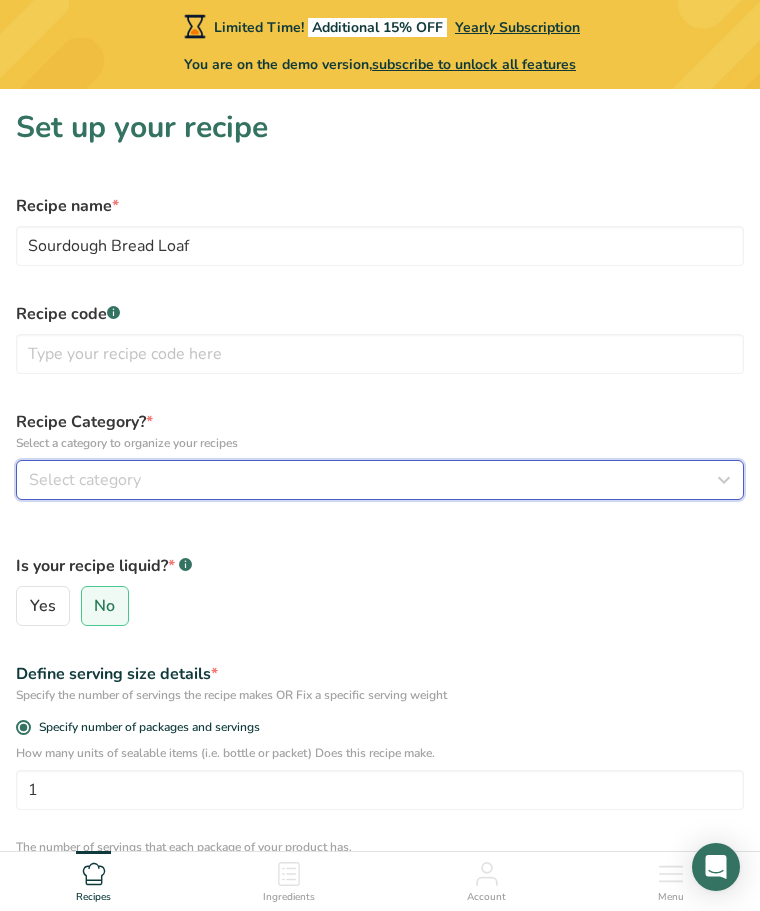 click on "Select category" at bounding box center [85, 480] 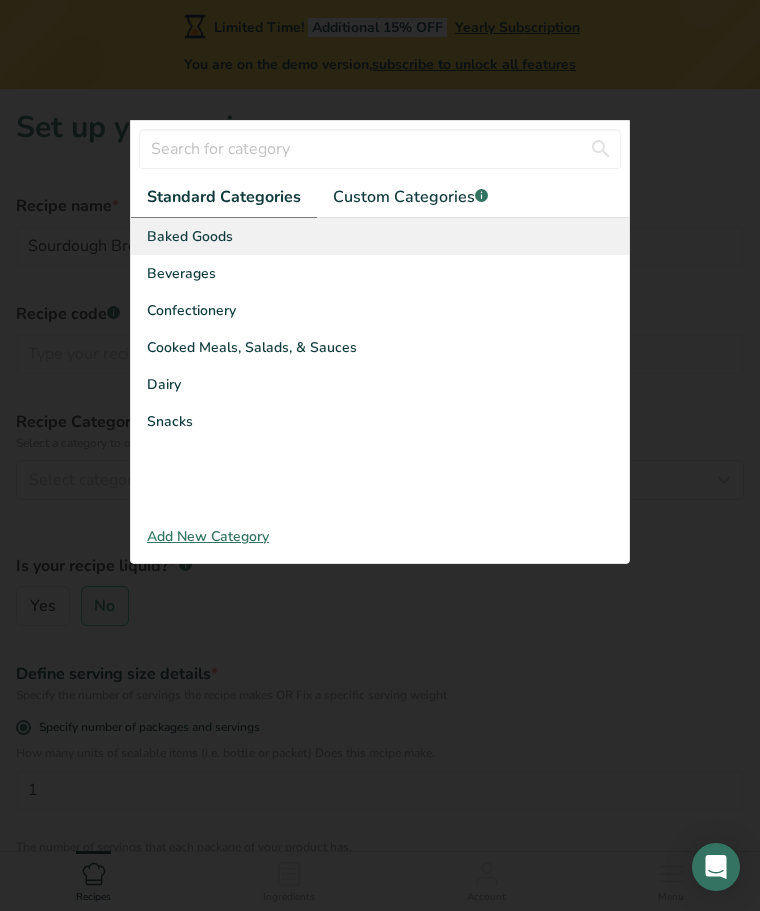 click on "Baked Goods" at bounding box center [190, 236] 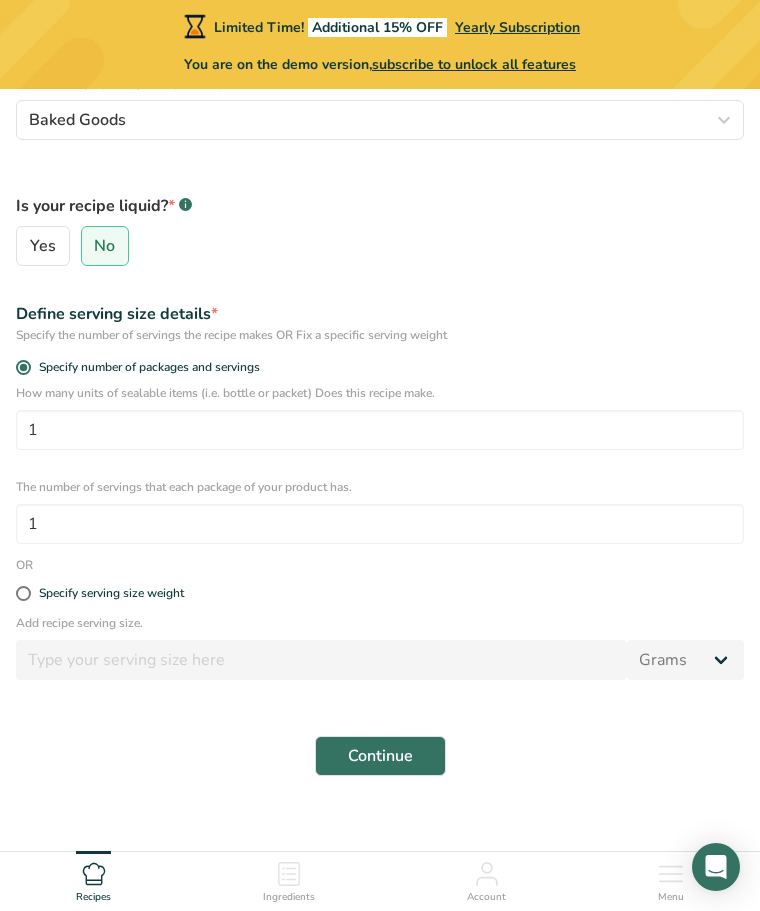 scroll, scrollTop: 381, scrollLeft: 0, axis: vertical 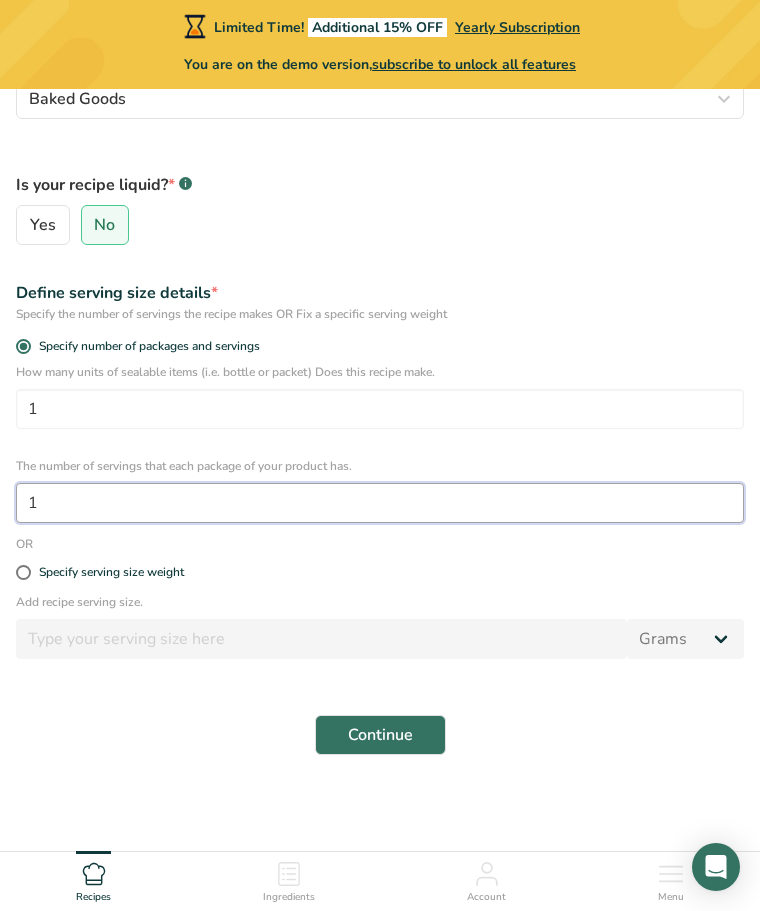click on "1" at bounding box center (380, 503) 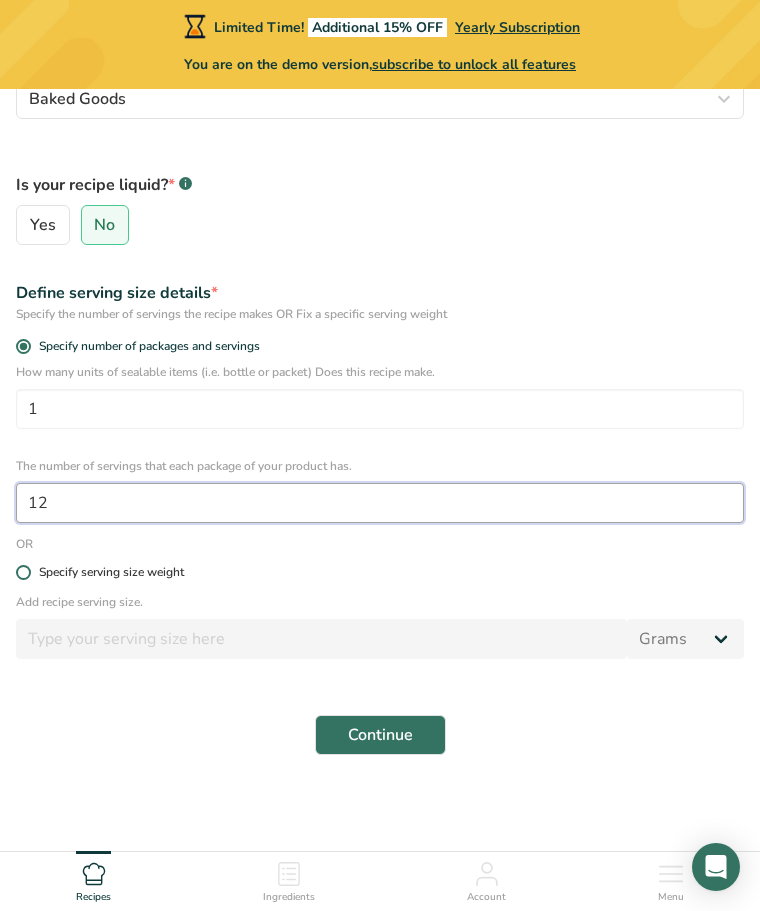 type on "12" 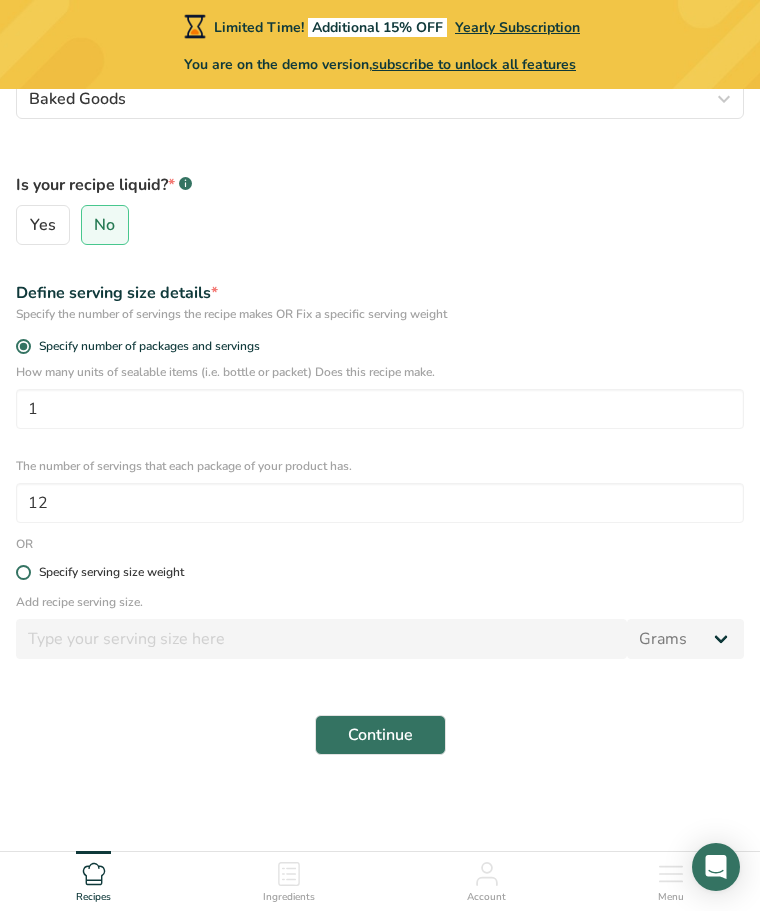 click on "Specify serving size weight" at bounding box center [111, 572] 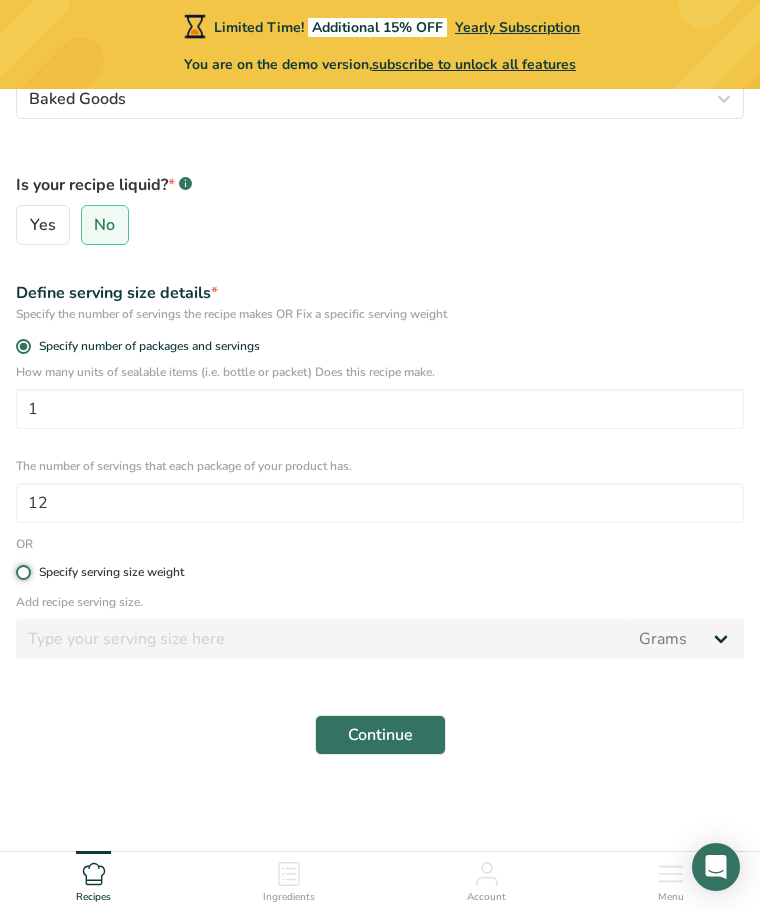 click on "Specify serving size weight" at bounding box center [22, 572] 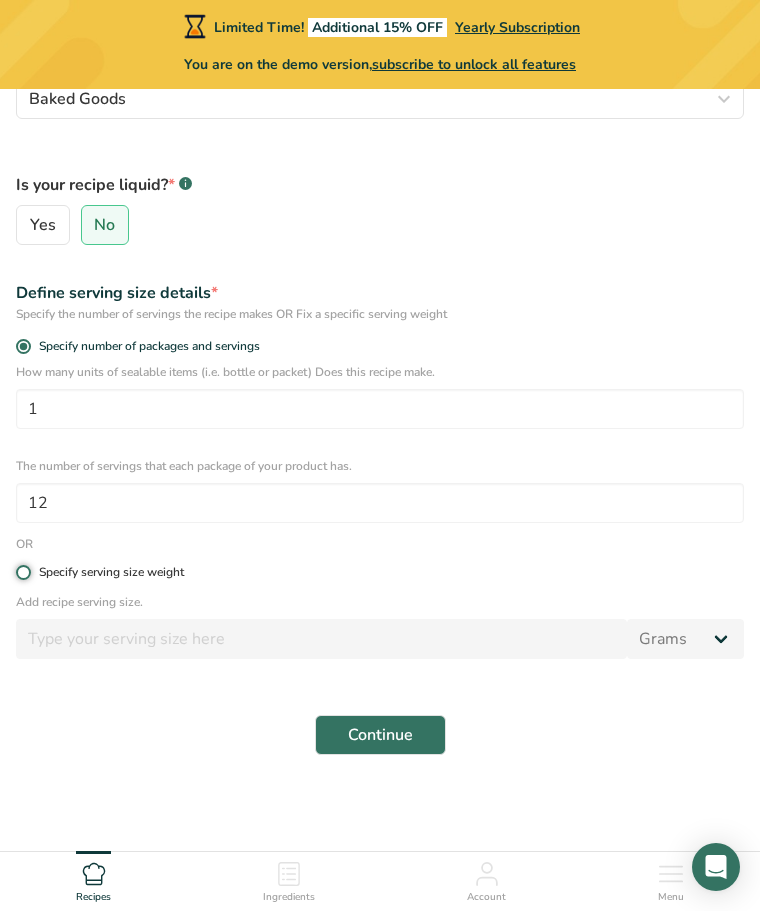 radio on "true" 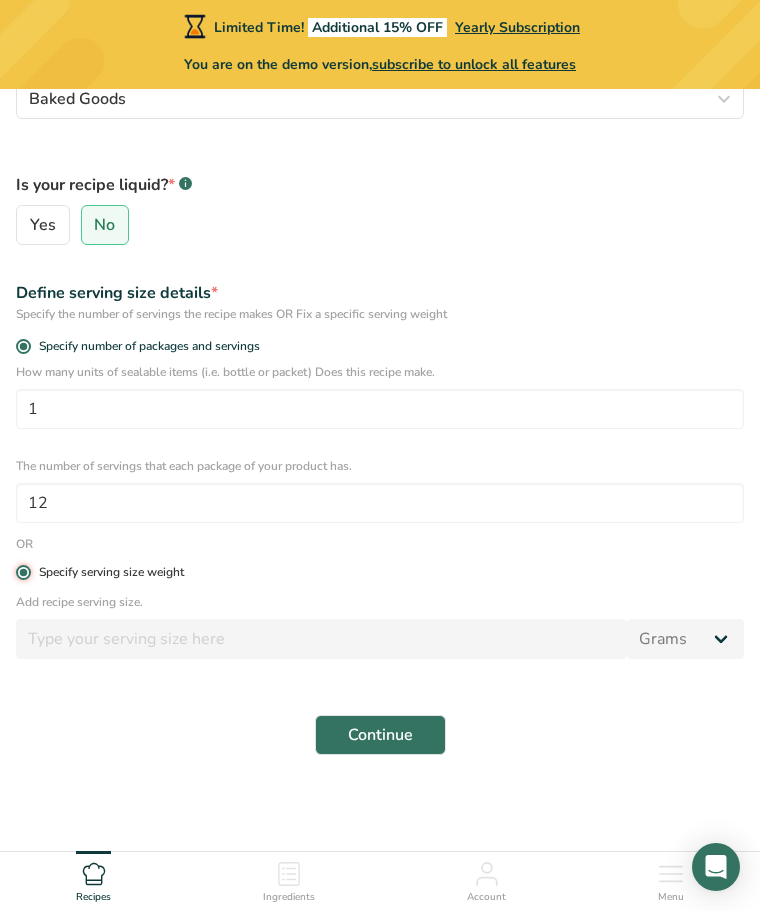 radio on "false" 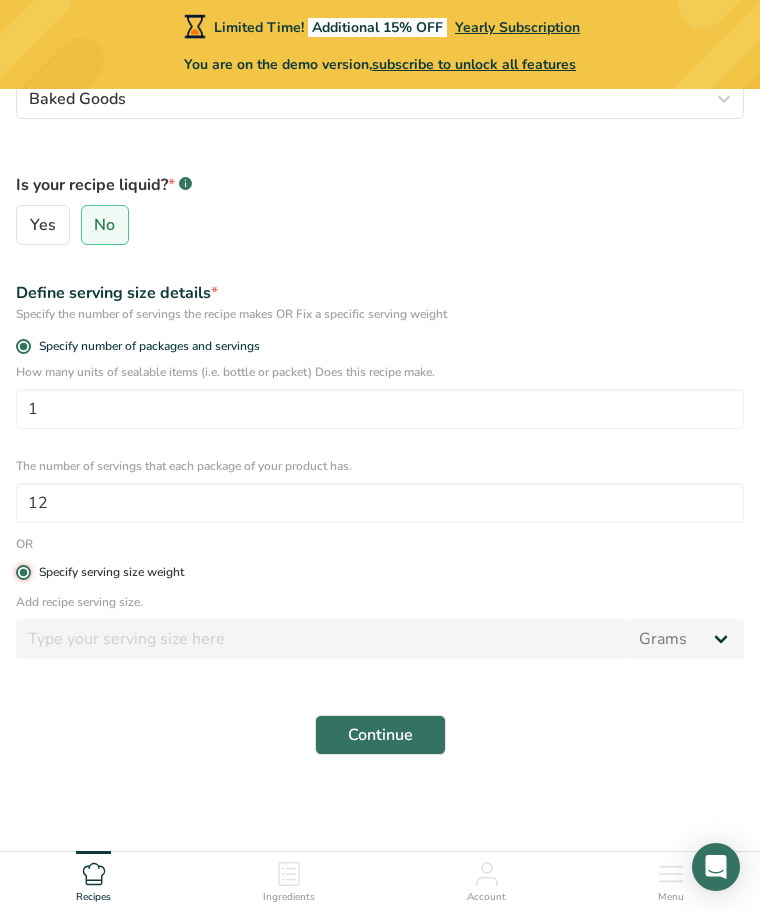 type 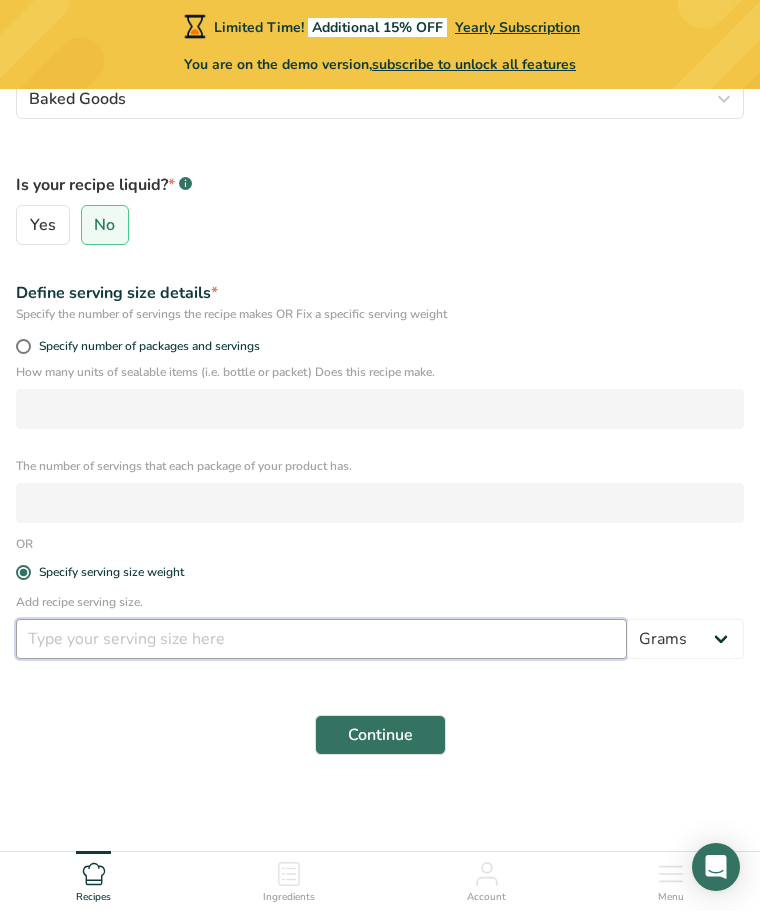 click at bounding box center (321, 639) 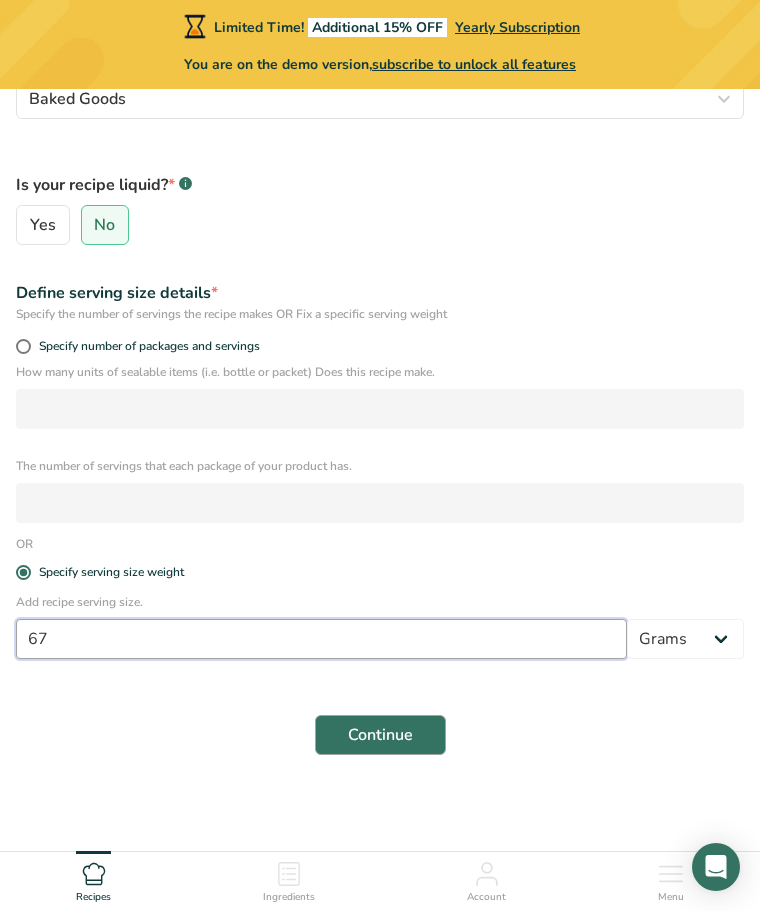 type on "67" 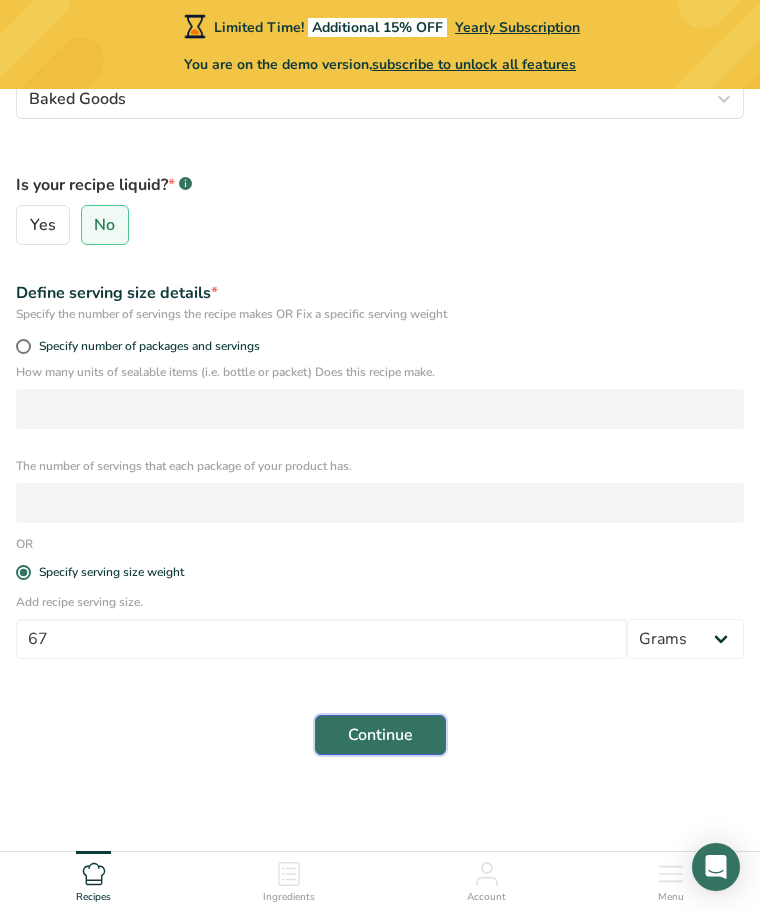 click on "Continue" at bounding box center (380, 735) 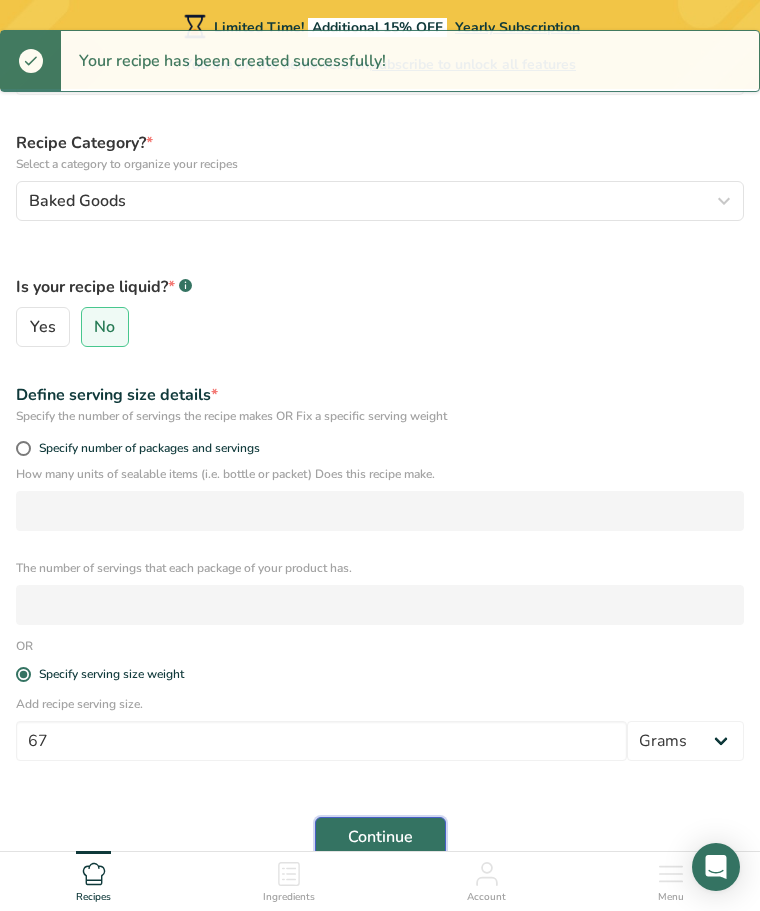 scroll, scrollTop: 0, scrollLeft: 0, axis: both 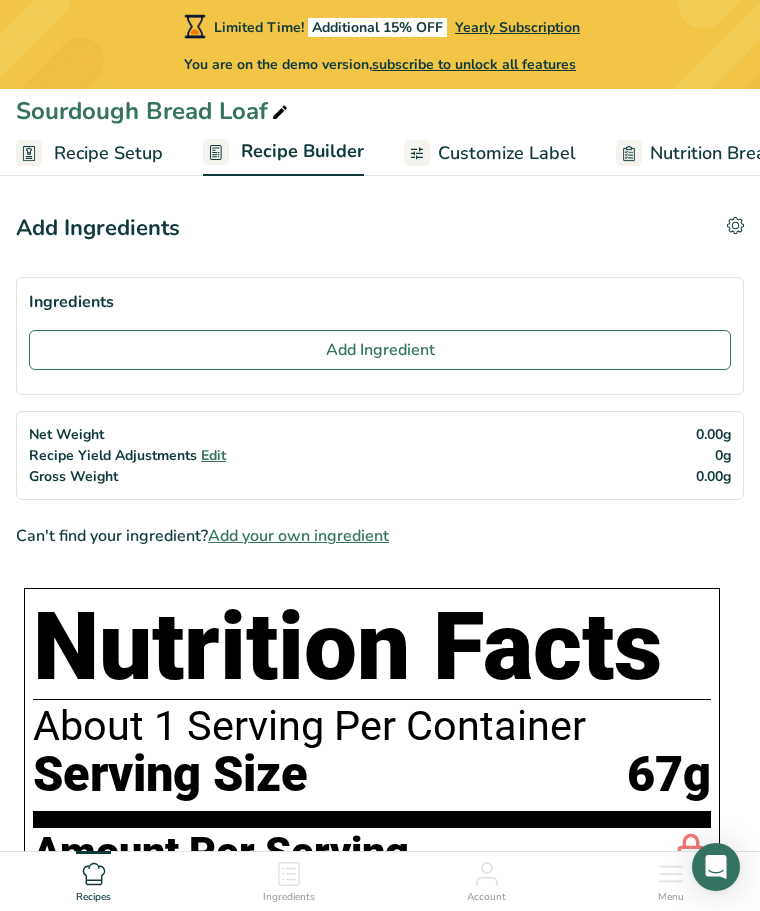 click on "Ingredients
Add Ingredient" at bounding box center (380, 336) 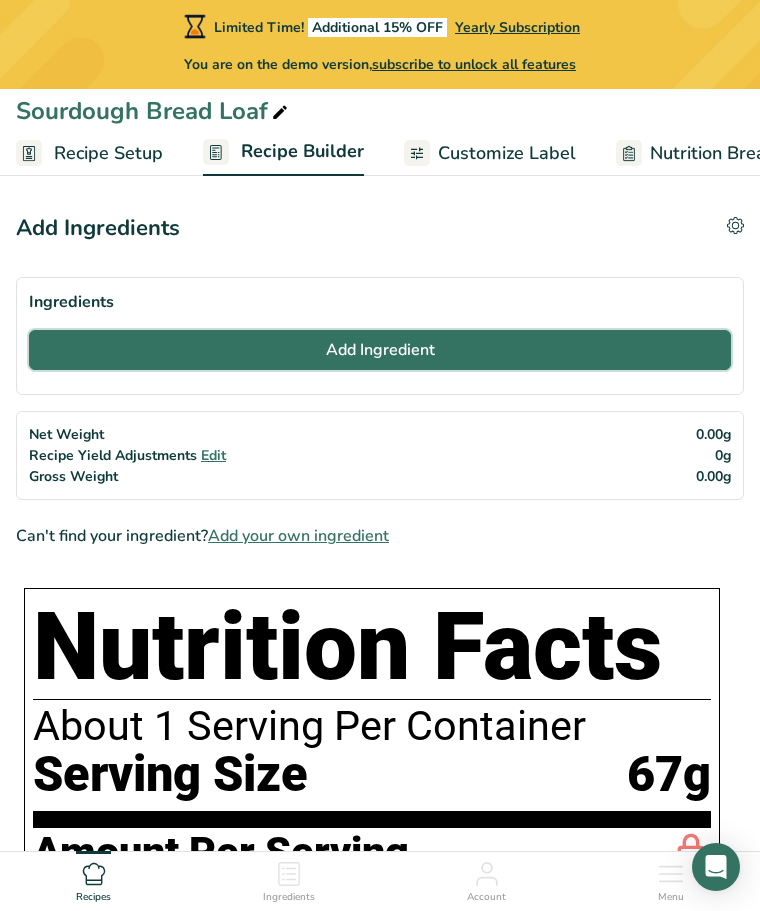 click on "Add Ingredient" at bounding box center [380, 350] 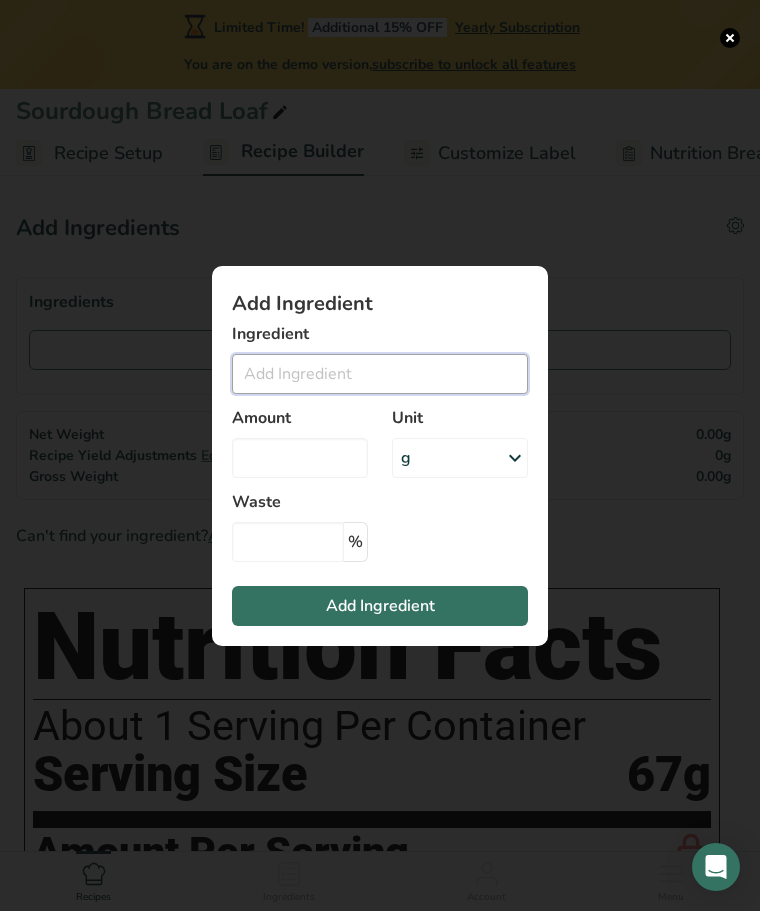 click at bounding box center (380, 374) 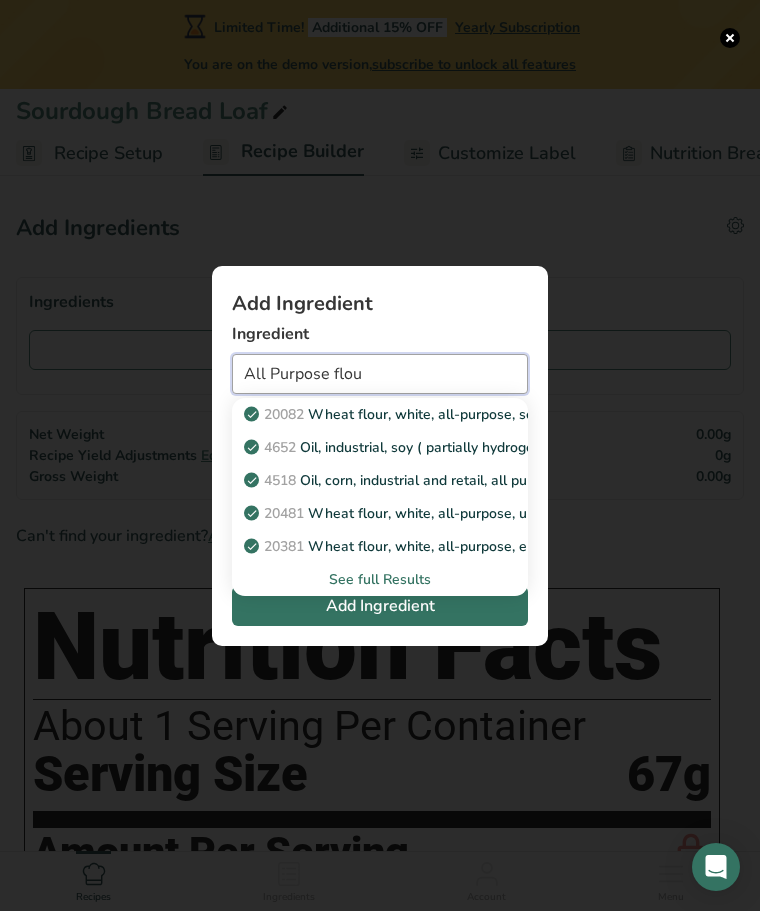 type on "All Purpose flour" 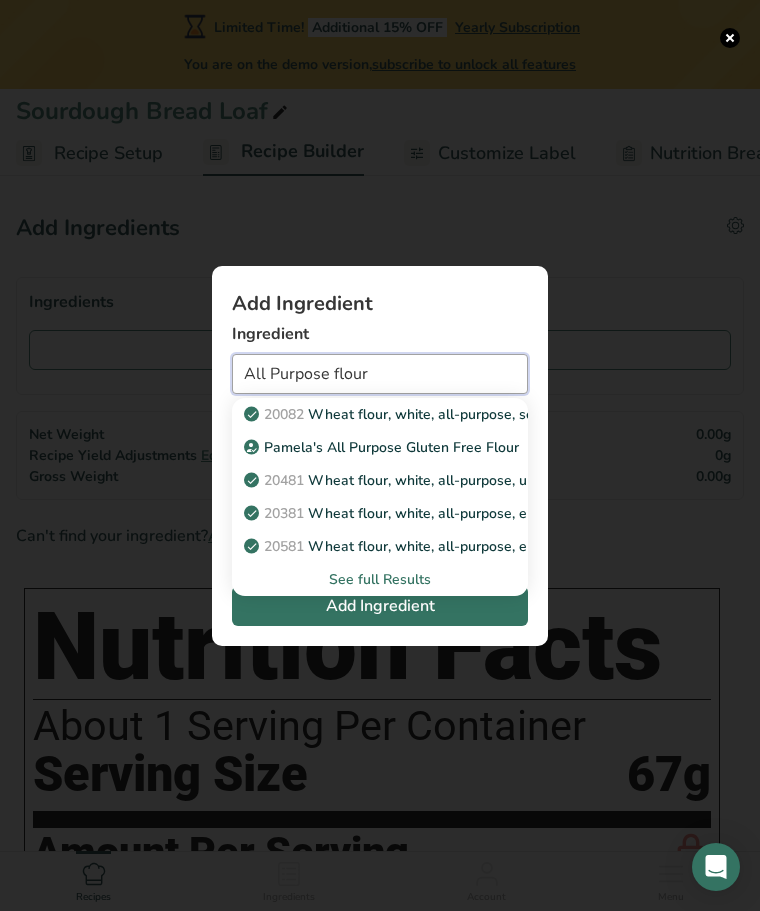 drag, startPoint x: 386, startPoint y: 371, endPoint x: 211, endPoint y: 359, distance: 175.41095 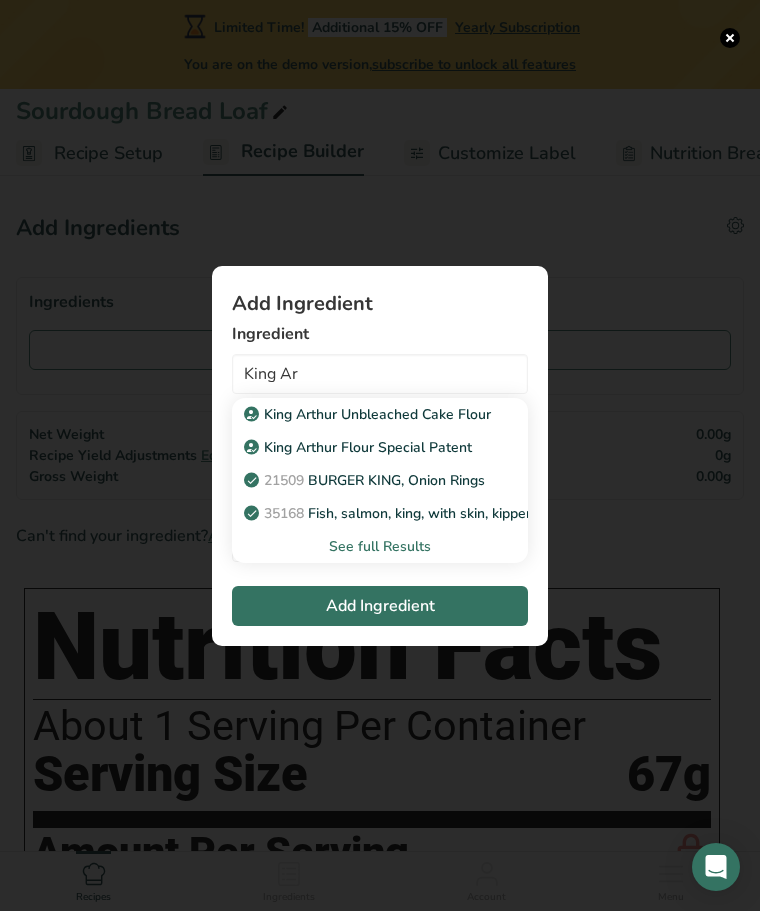 click on "See full Results" at bounding box center (380, 546) 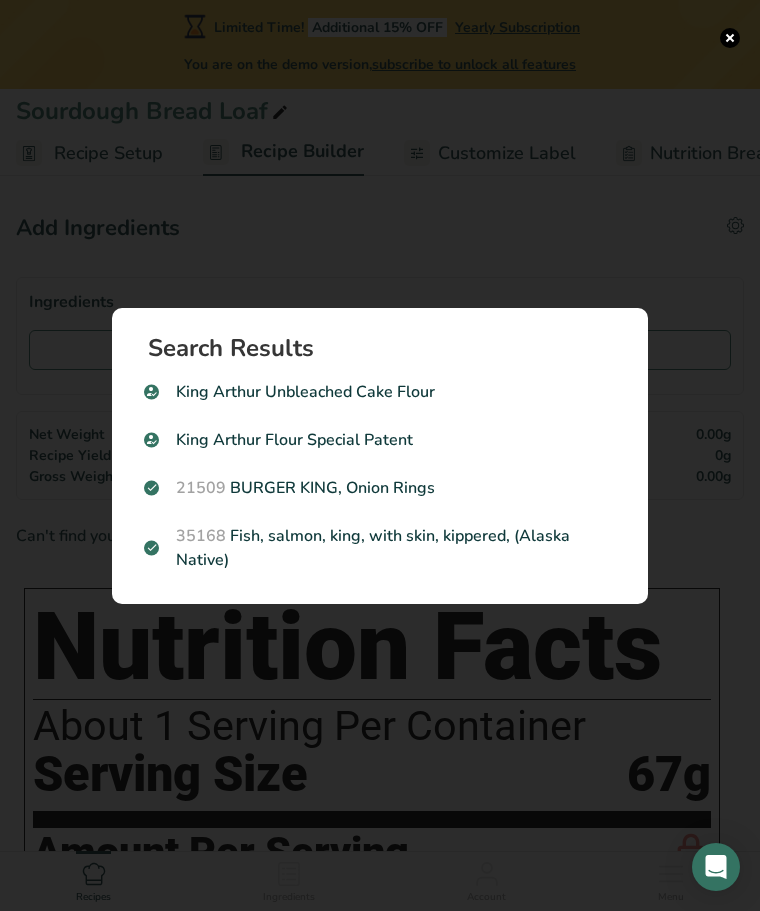 click on "Search Results" at bounding box center [388, 348] 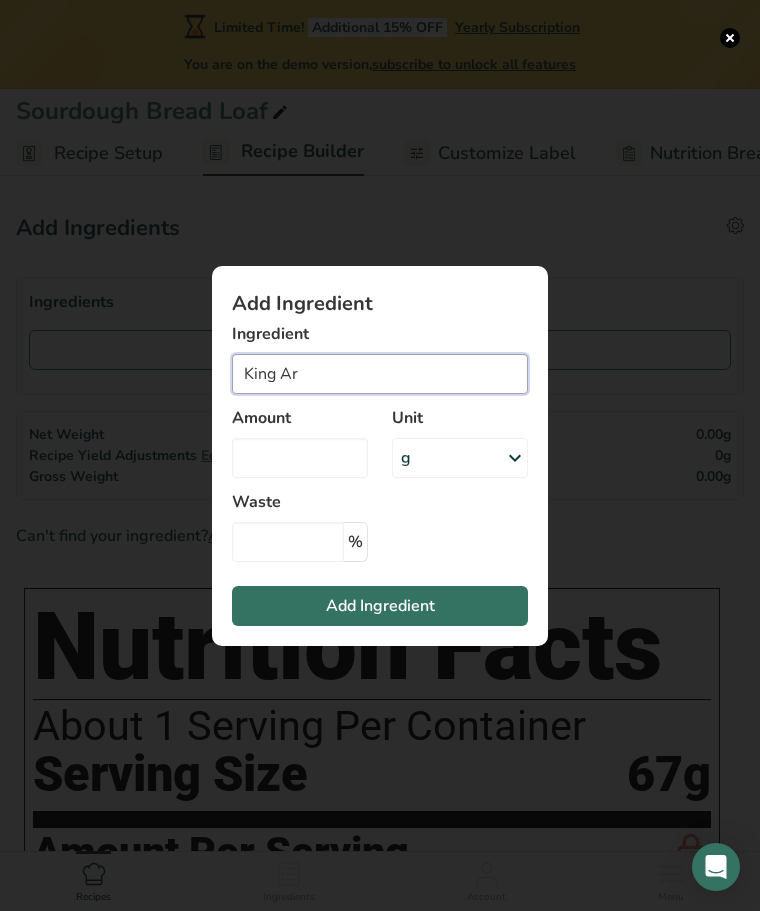 click on "King Ar" at bounding box center (380, 374) 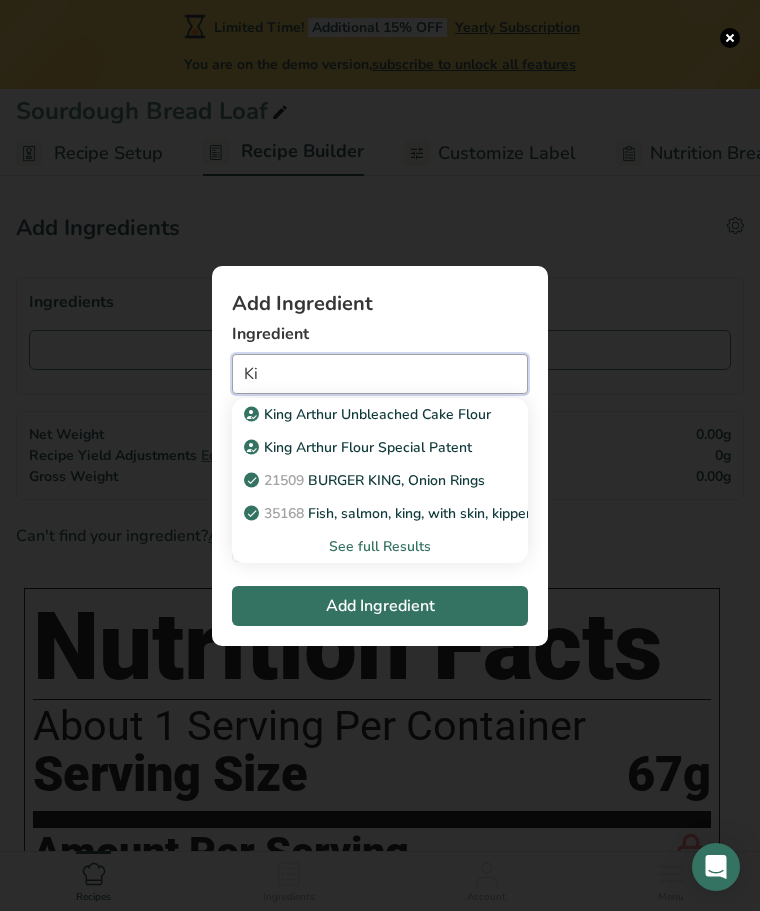 type on "K" 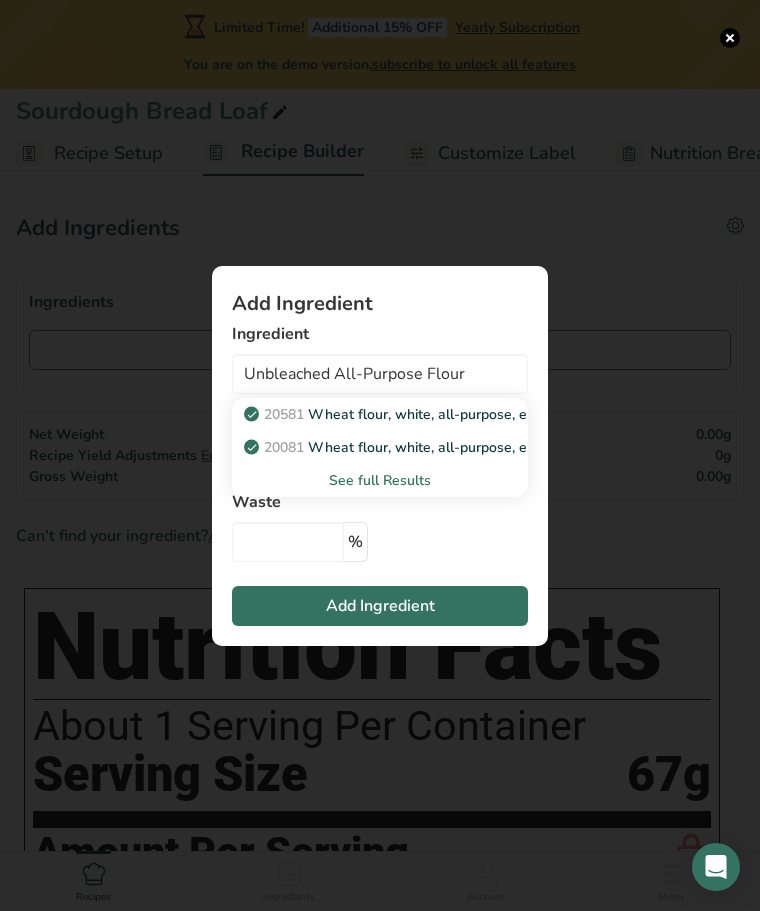 click on "See full Results" at bounding box center [380, 480] 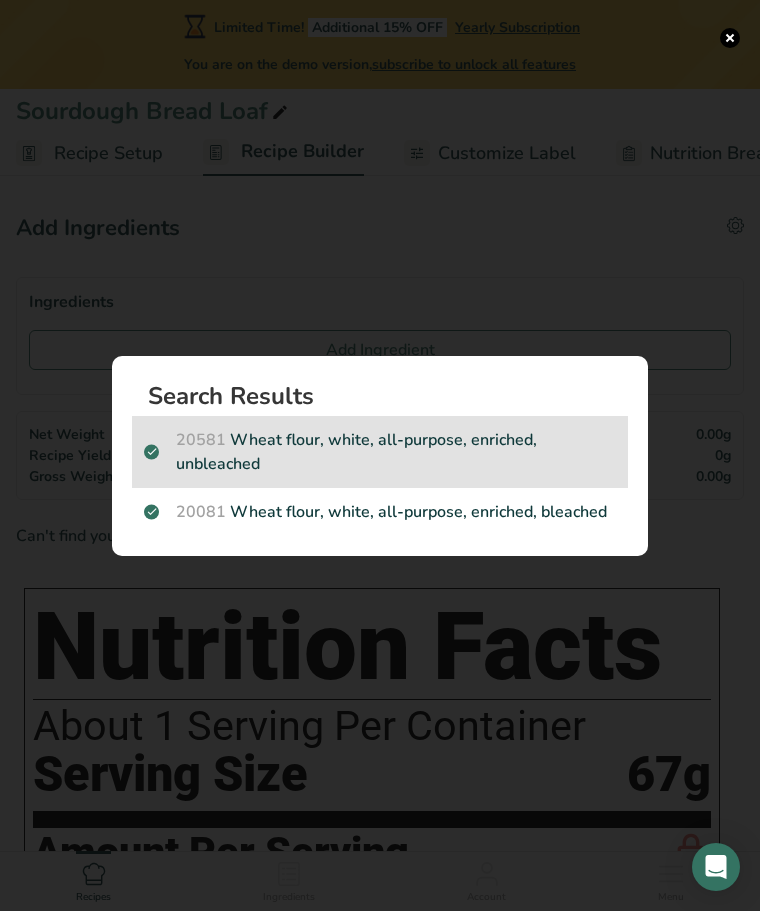 click on "20581
Wheat flour, white, all-purpose, enriched, unbleached" at bounding box center (380, 452) 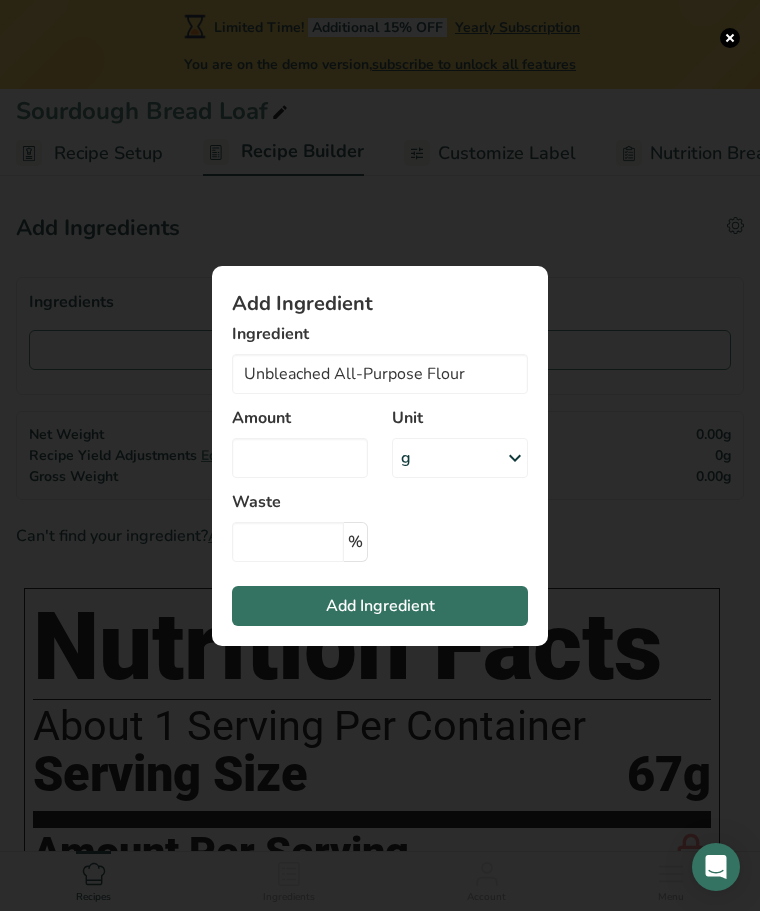 type on "Wheat flour, white, all-purpose, enriched, unbleached" 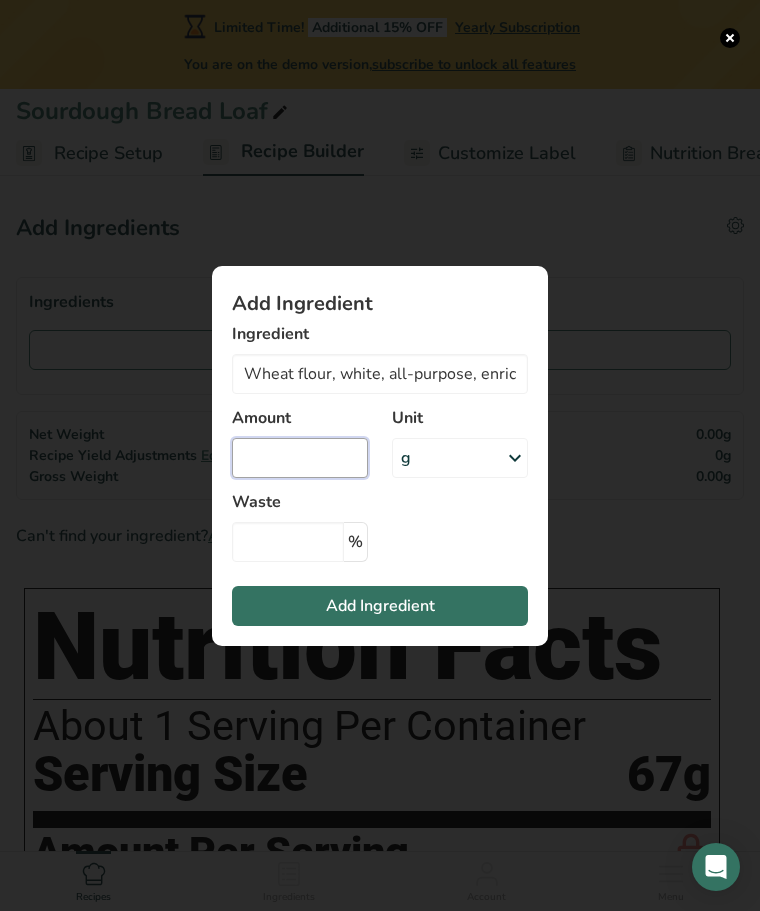 click at bounding box center (300, 458) 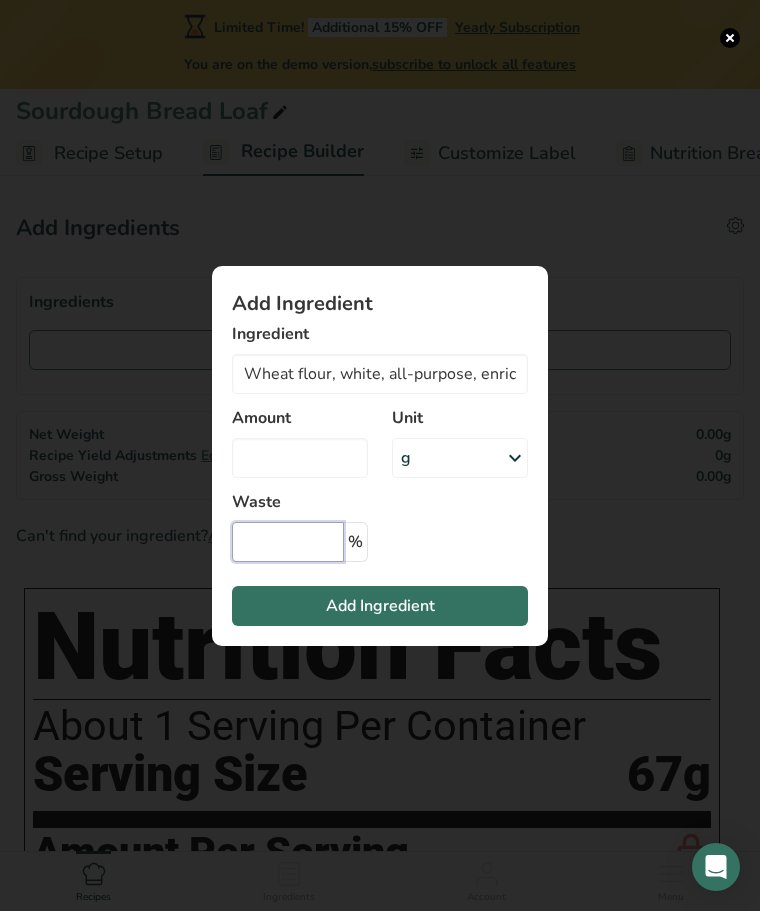 click at bounding box center [288, 542] 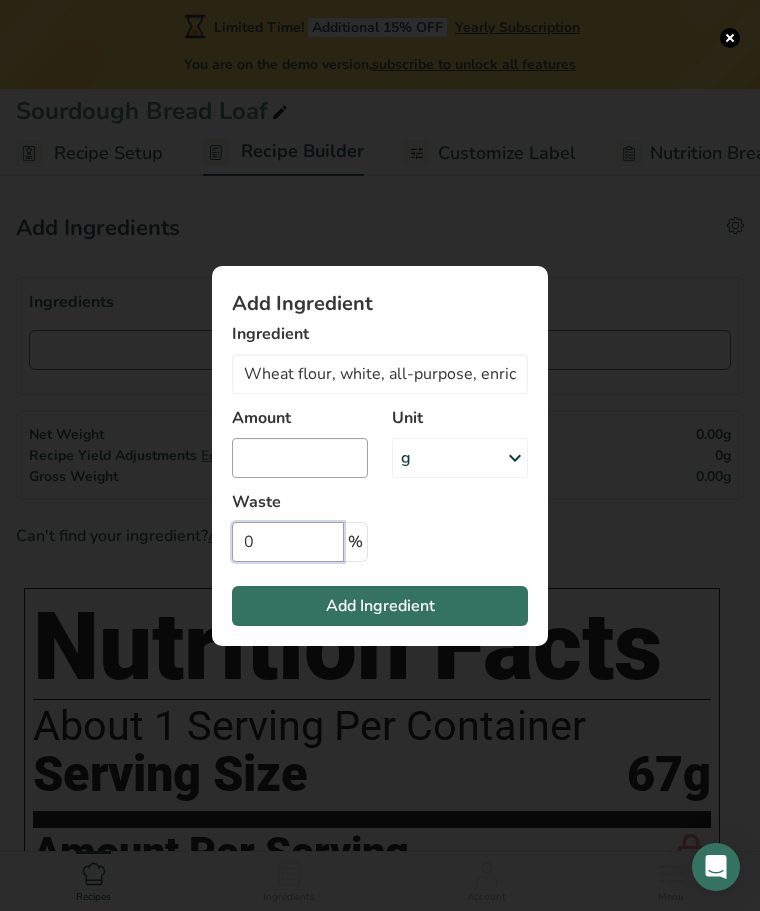 type on "0" 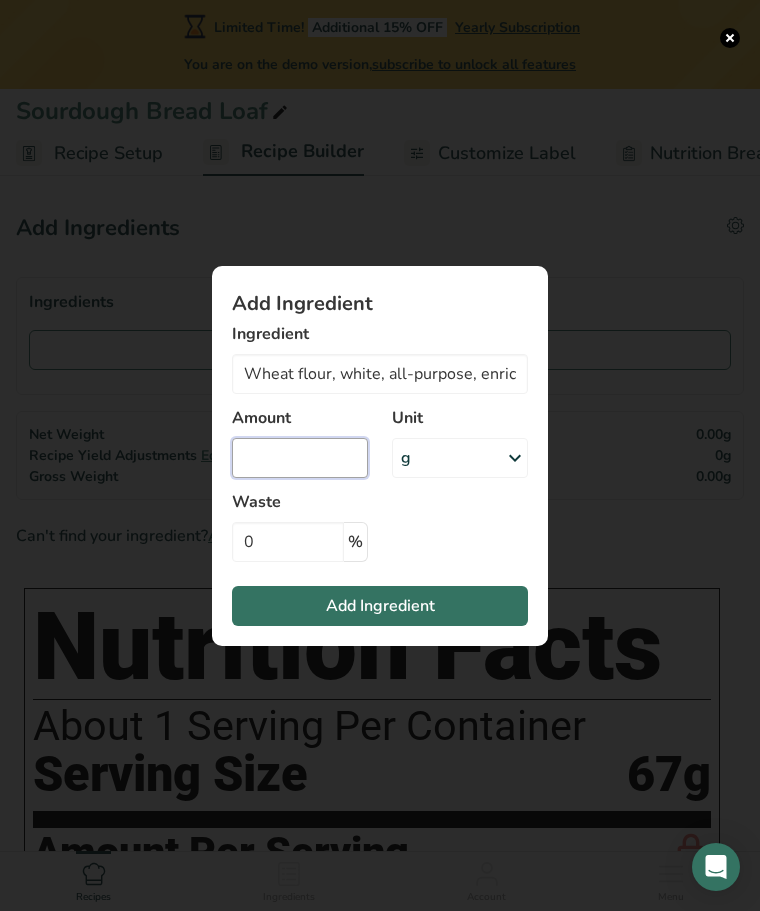 click at bounding box center (300, 458) 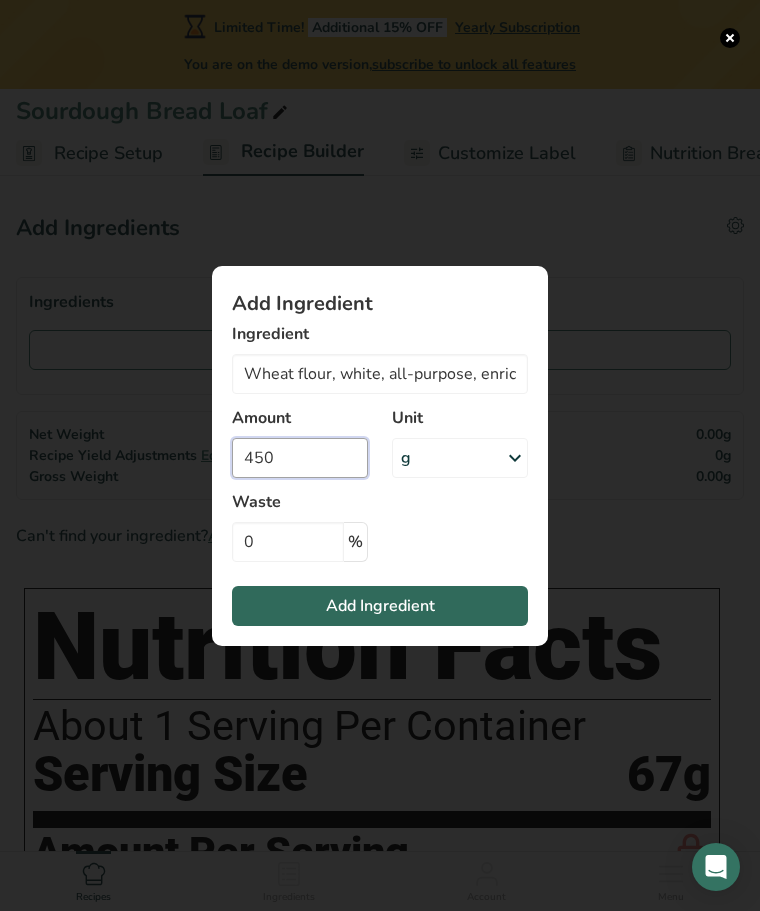 type on "450" 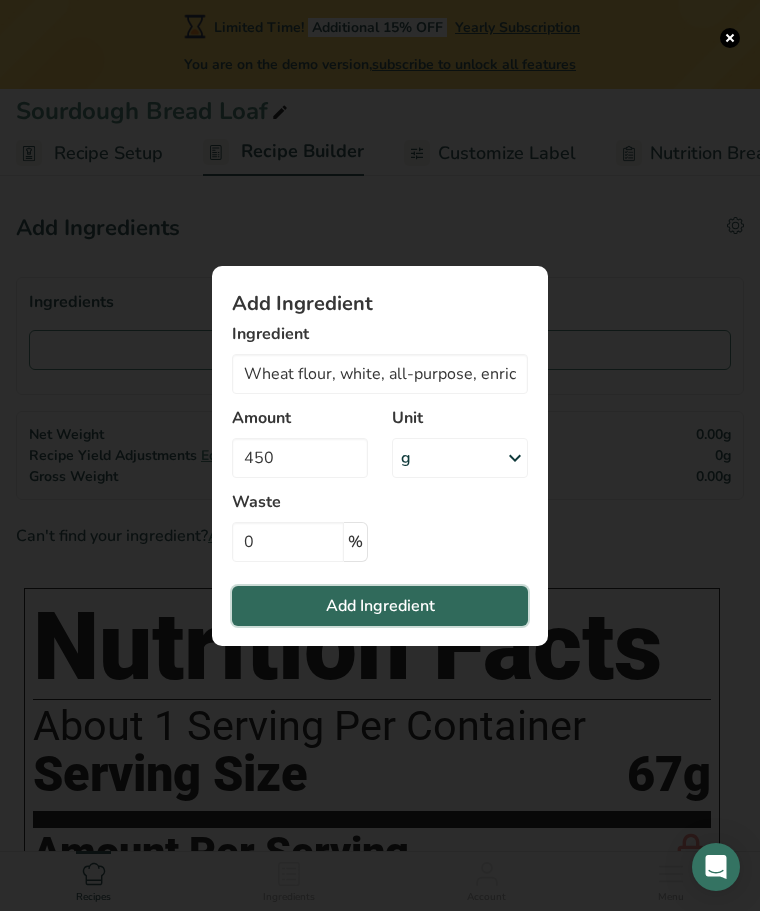 click on "Add Ingredient" at bounding box center [380, 606] 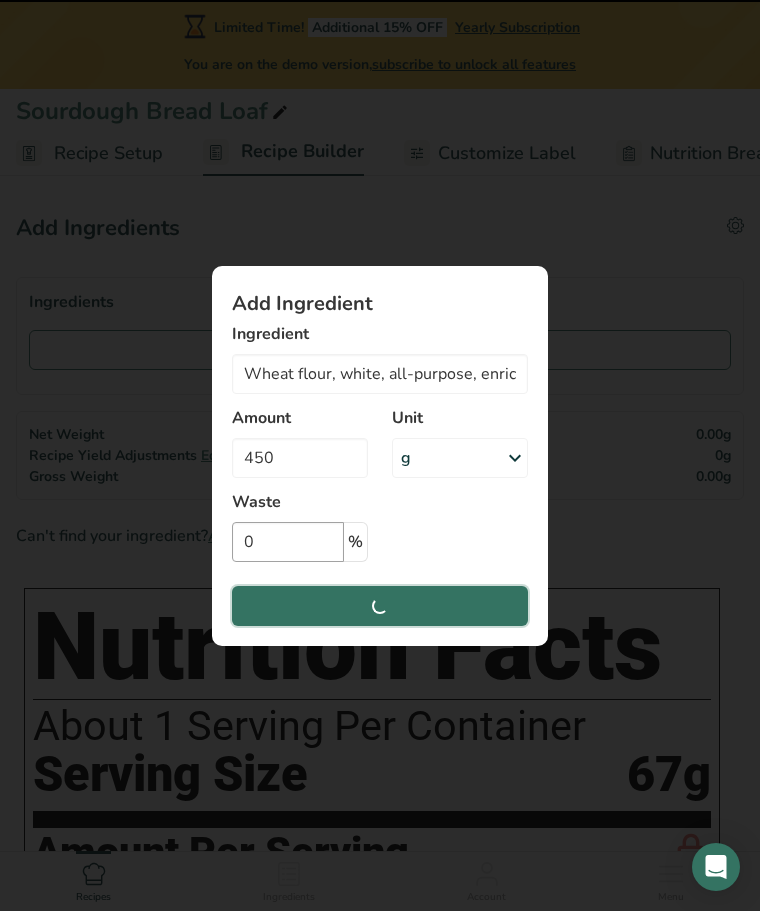 type 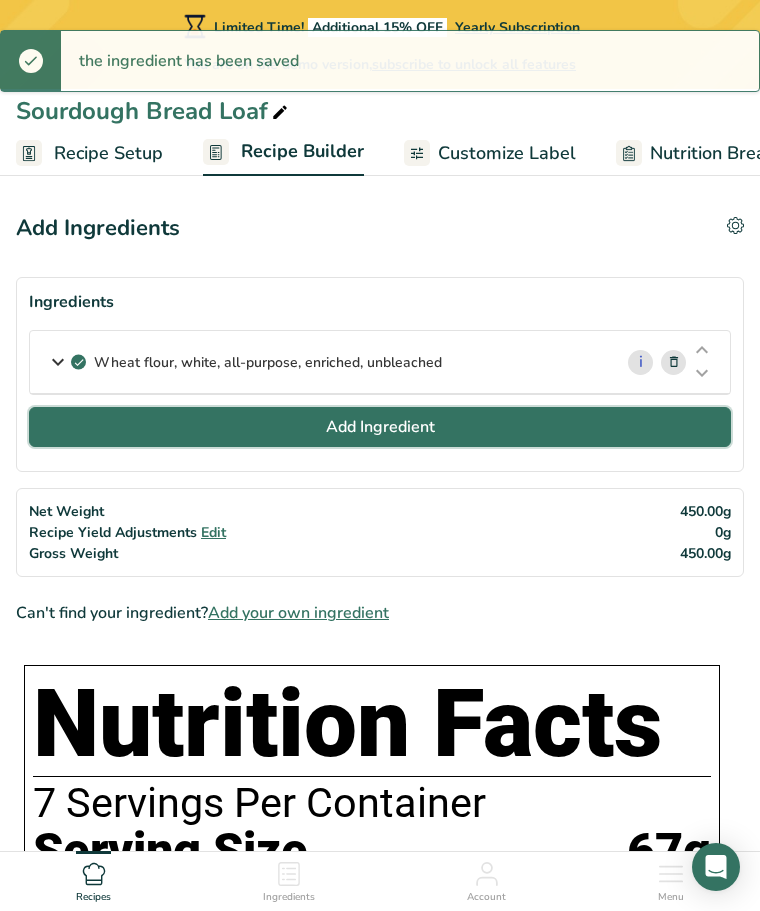 click on "Add Ingredient" at bounding box center (380, 427) 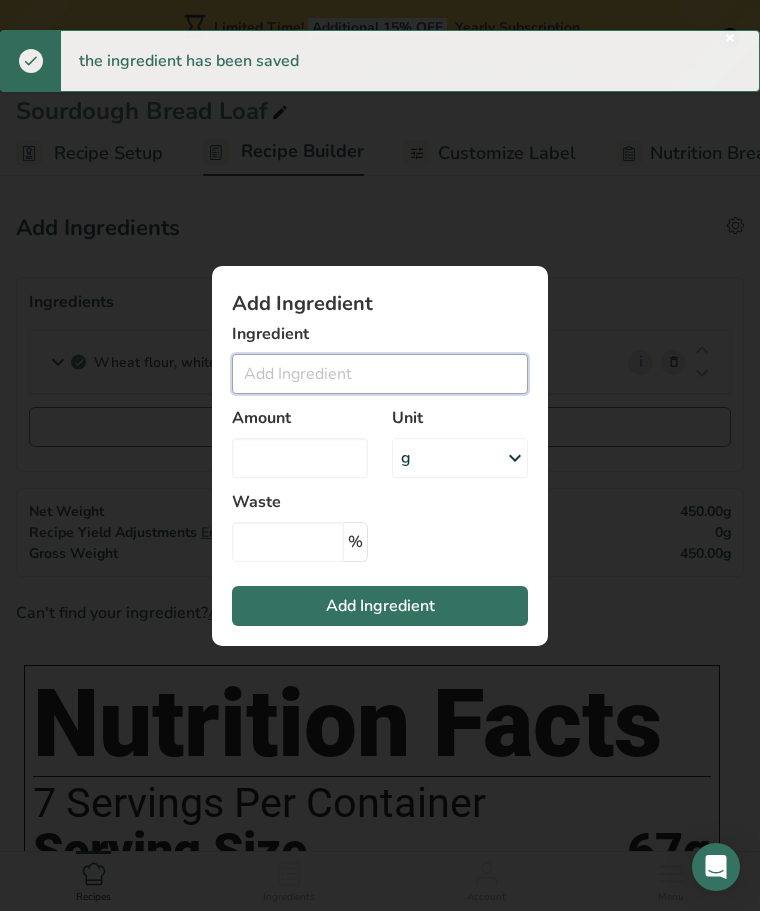 click at bounding box center [380, 374] 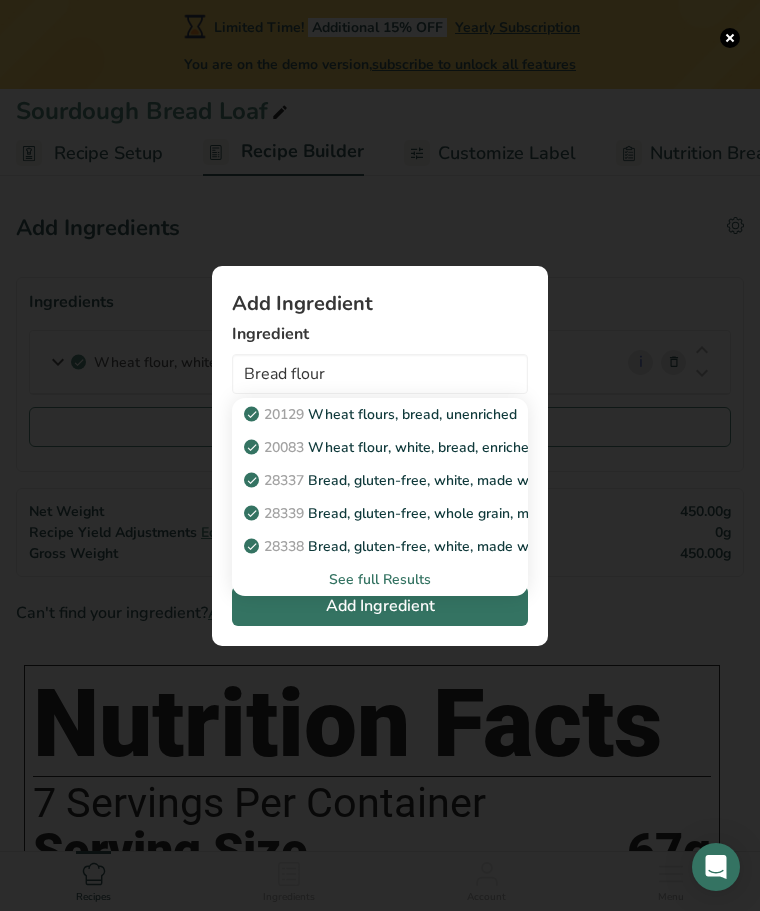 click on "See full Results" at bounding box center [380, 579] 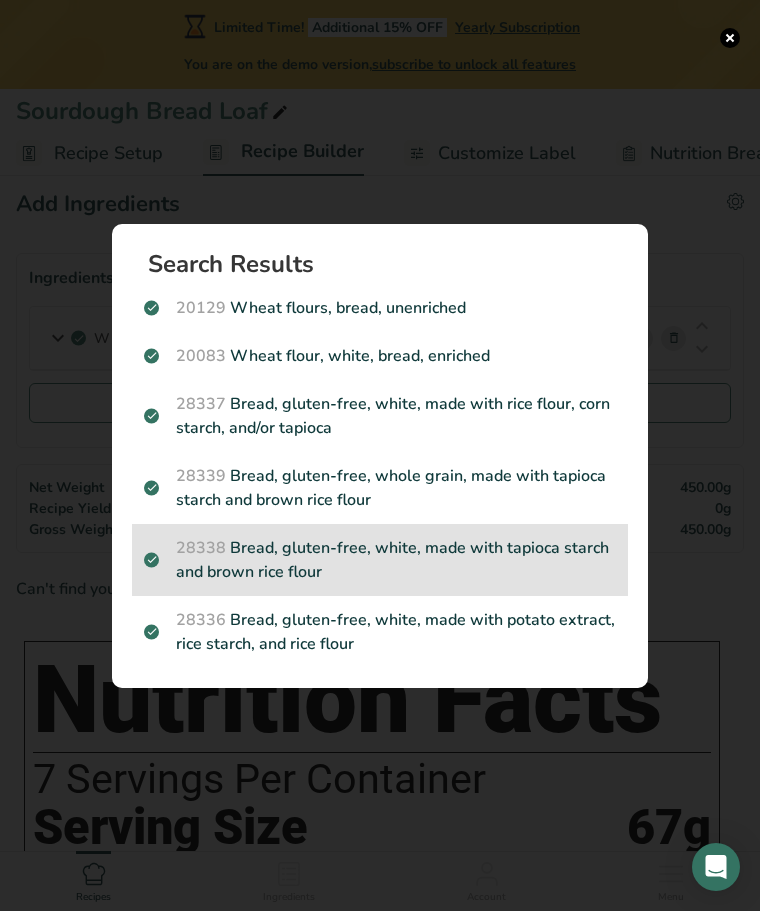 scroll, scrollTop: 0, scrollLeft: 0, axis: both 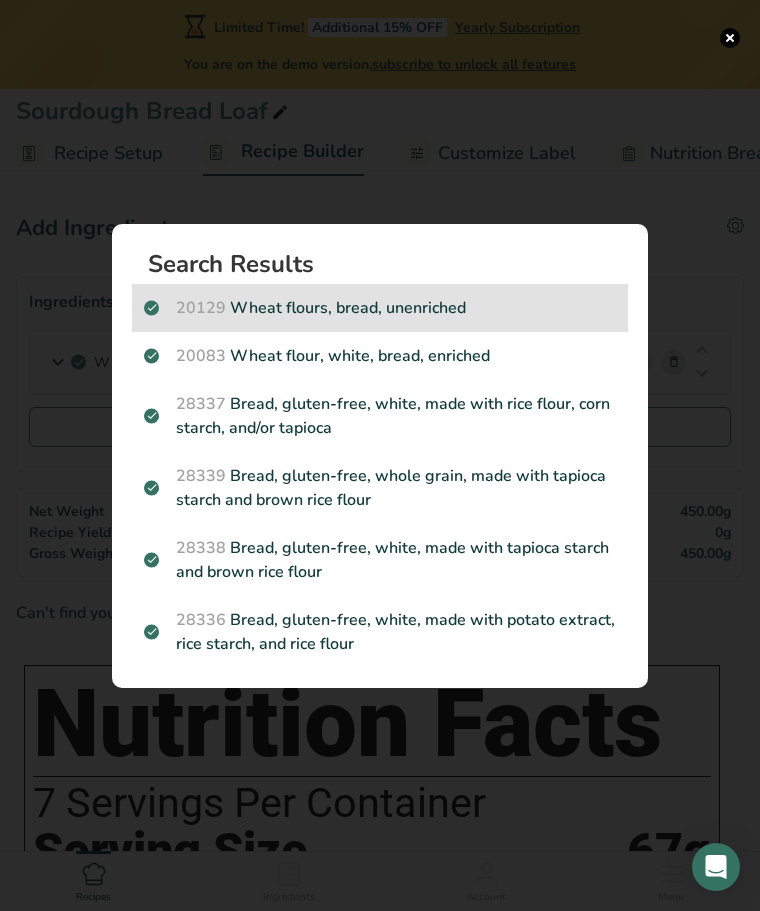 click on "20129
Wheat flour, bread, unenriched" at bounding box center (380, 308) 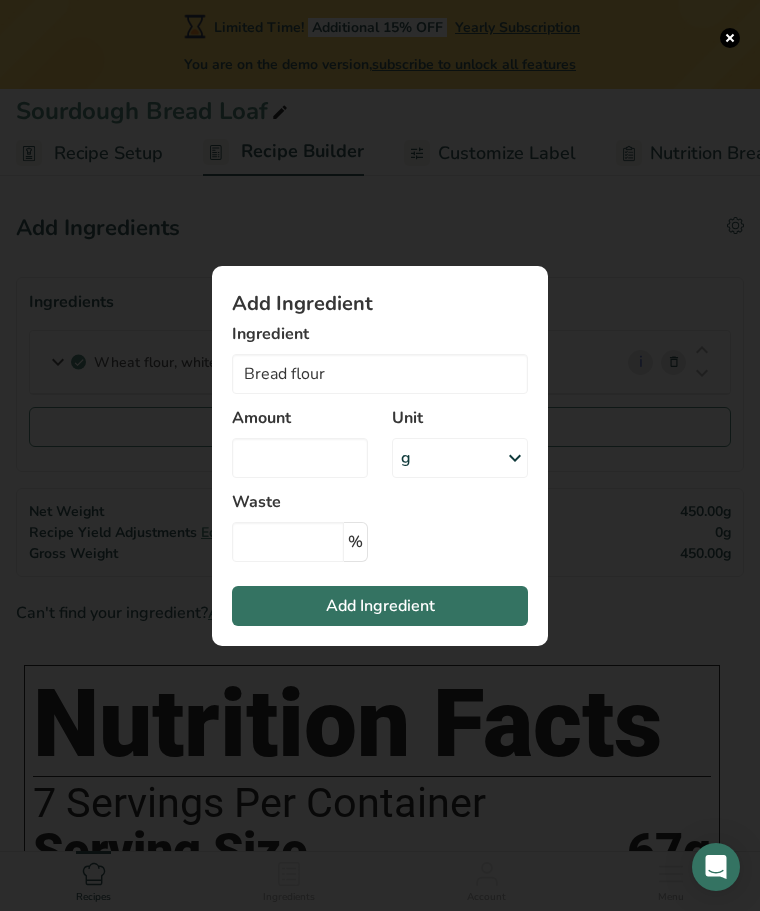 type on "Wheat flours, bread, unenriched" 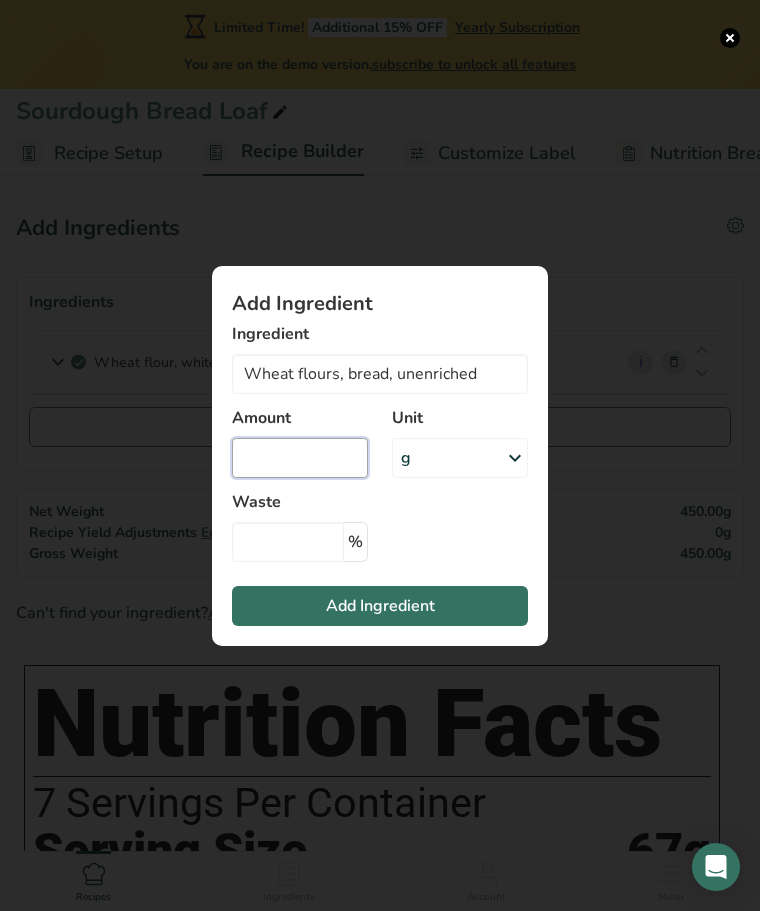 click at bounding box center (300, 458) 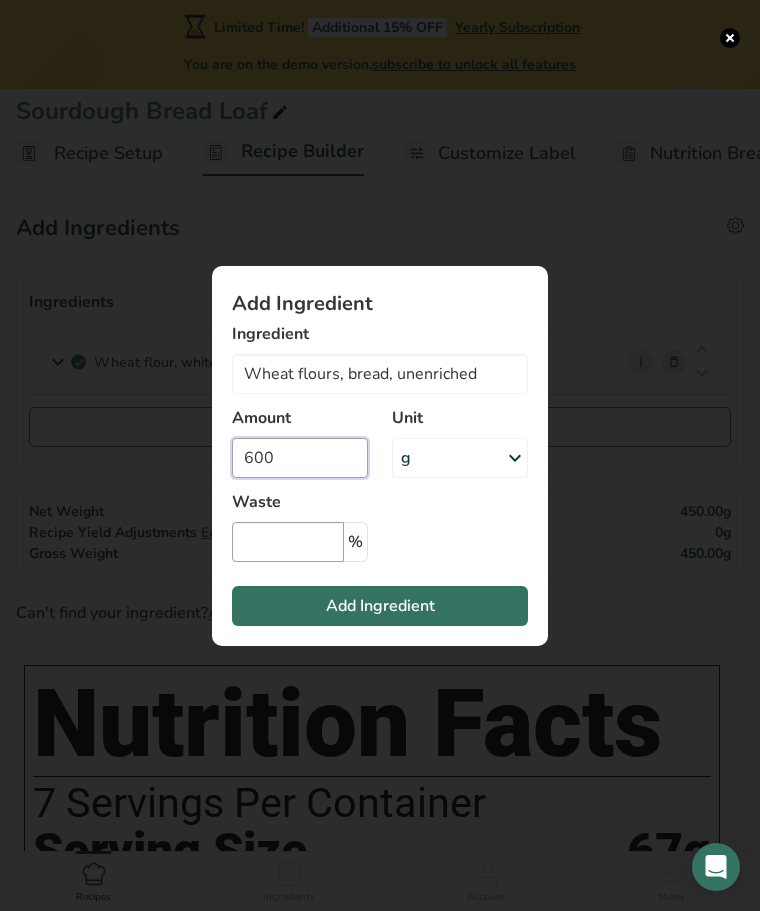 type on "600" 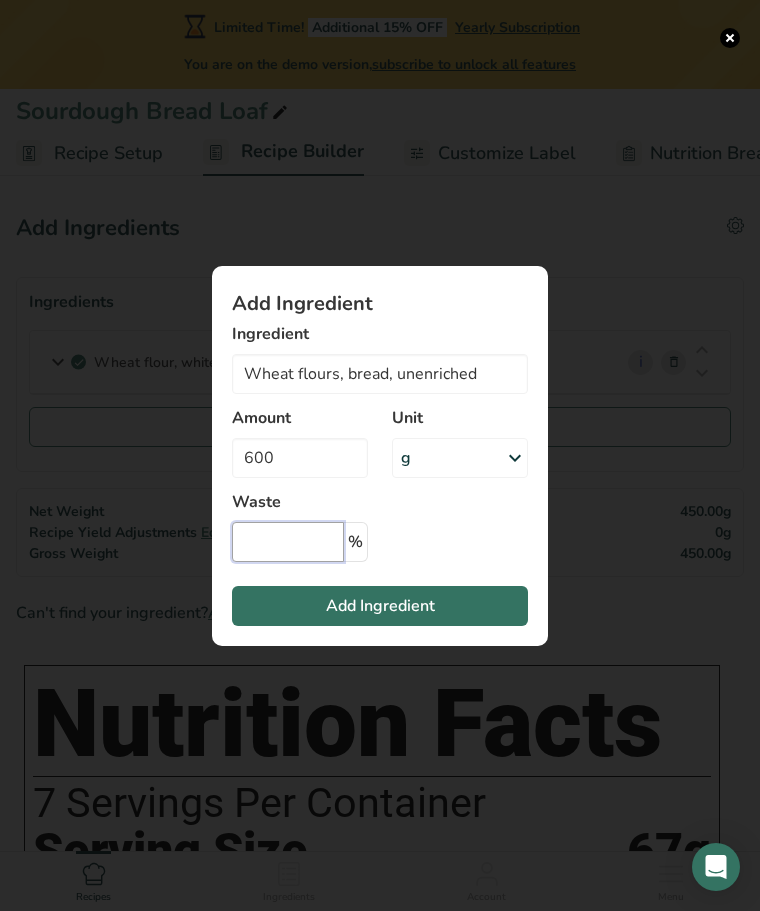 click at bounding box center [288, 542] 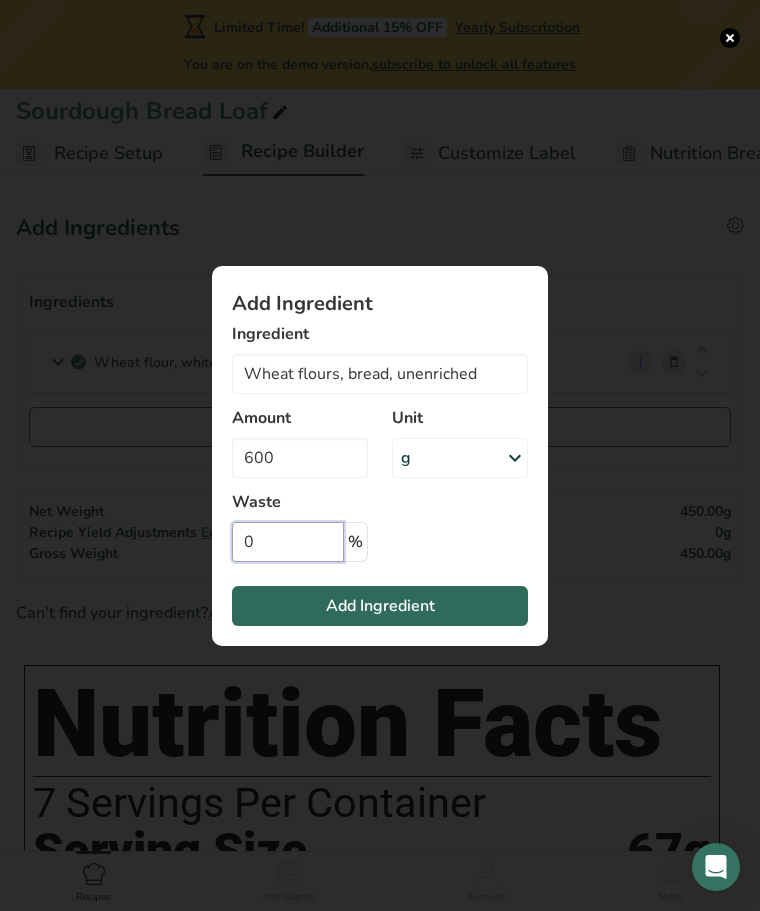 type on "0" 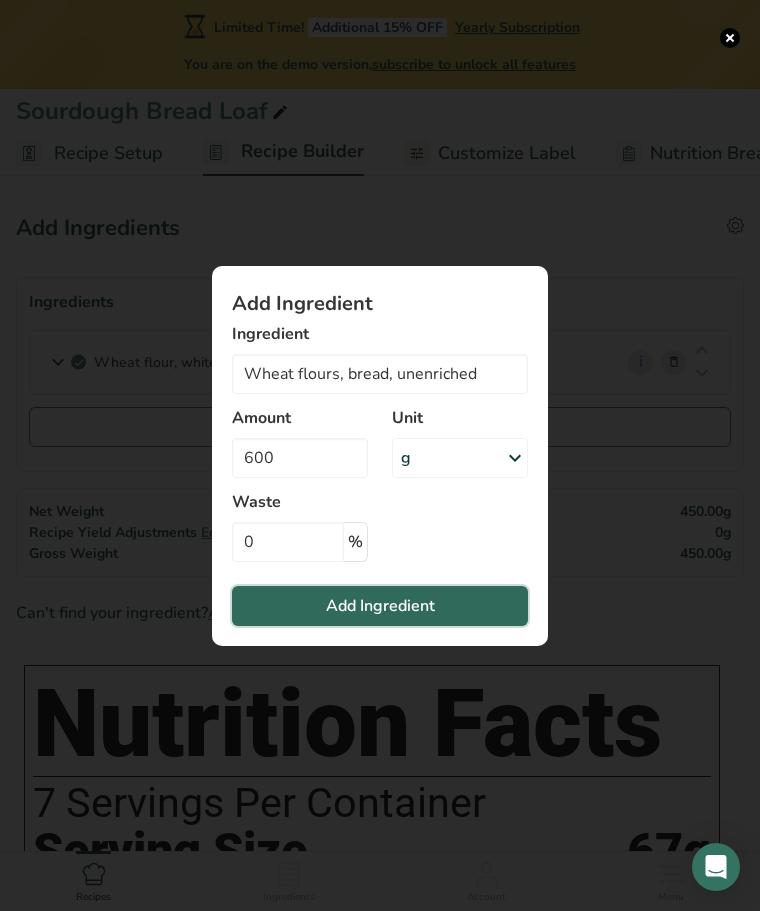 click on "Add Ingredient" at bounding box center (380, 606) 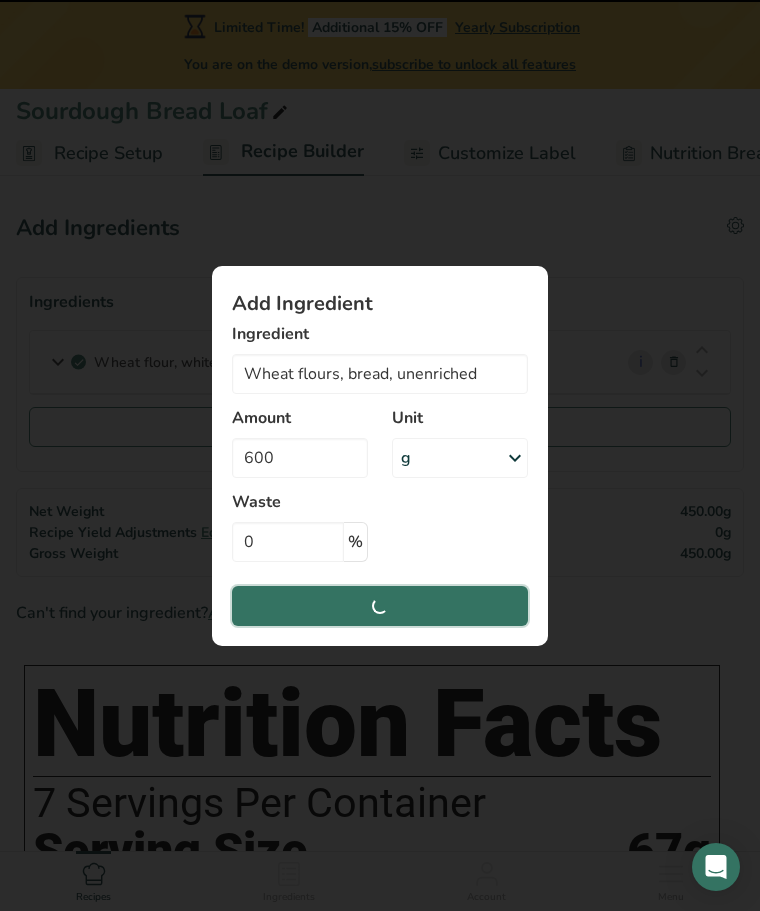type 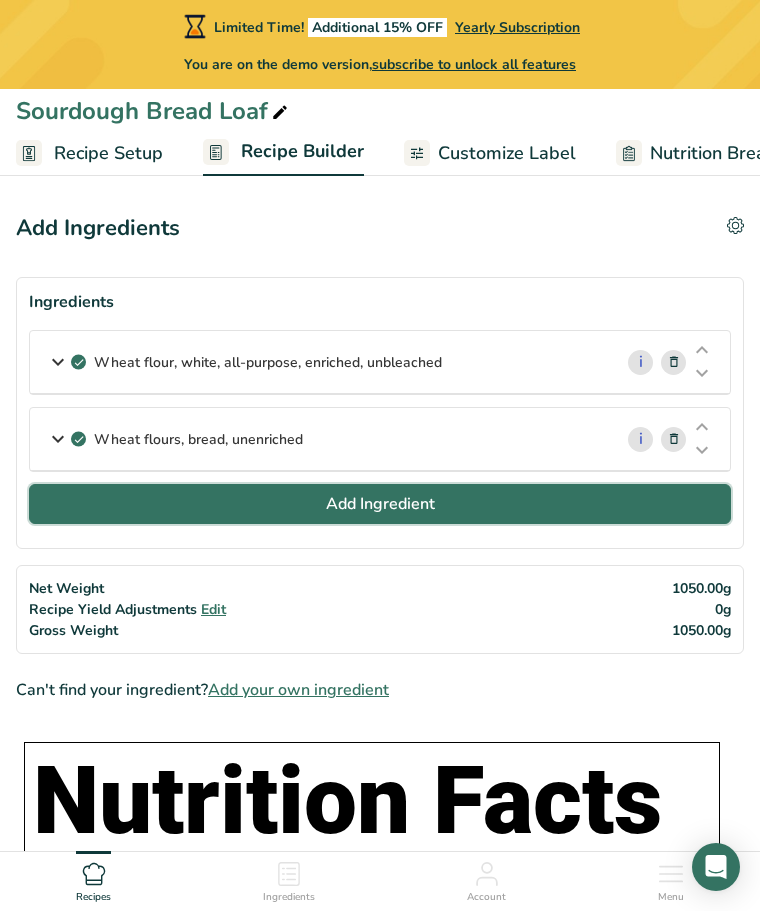click on "Add Ingredient" at bounding box center [380, 504] 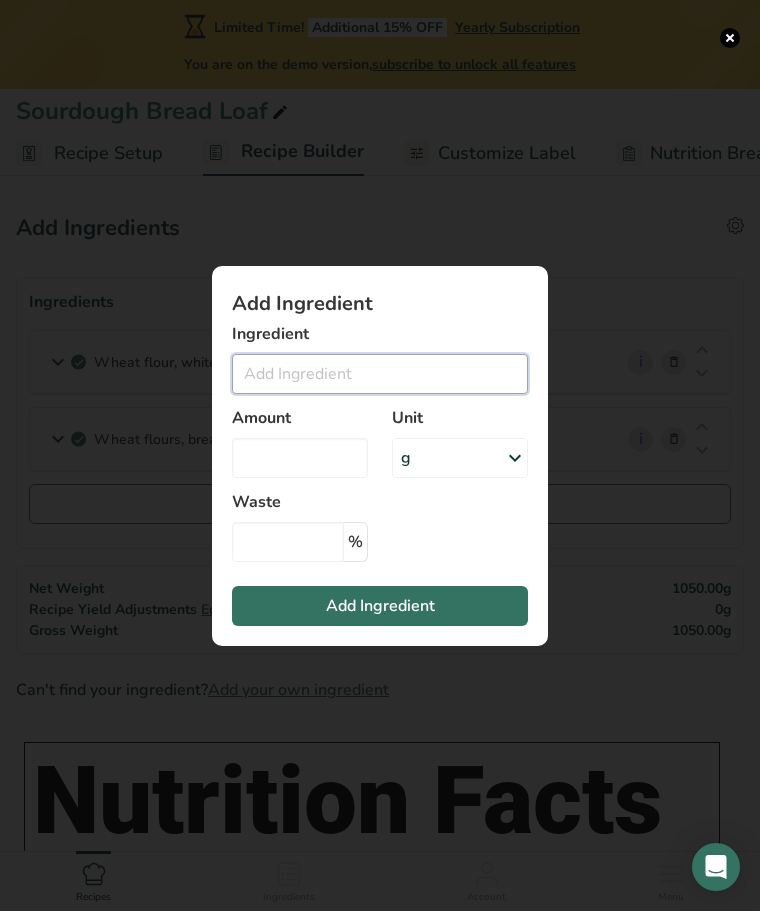 click at bounding box center (380, 374) 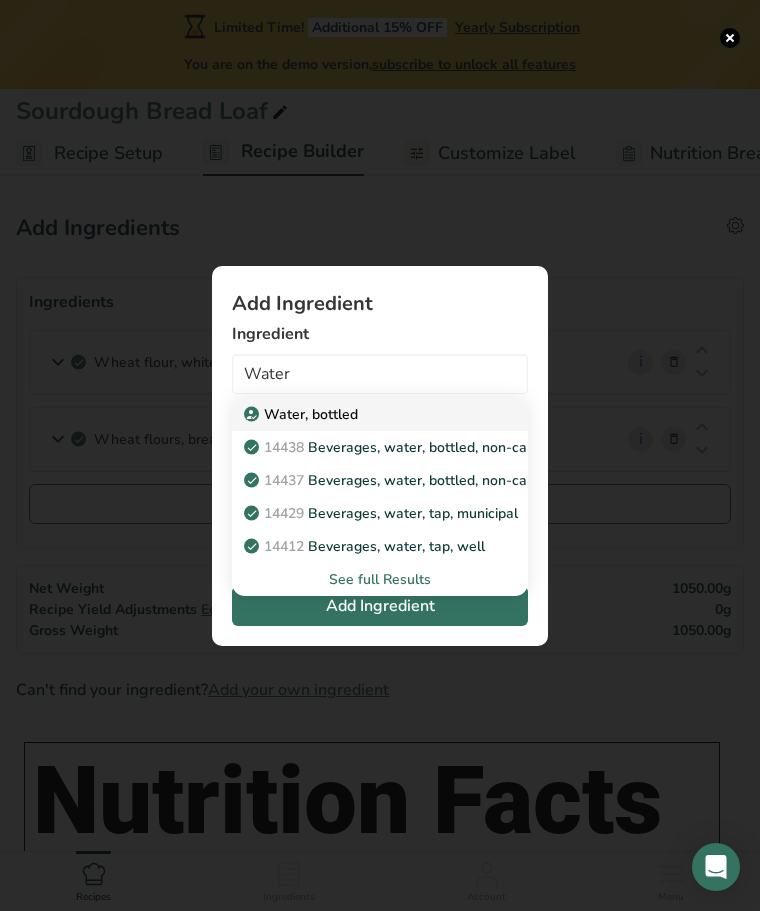 click on "Water, bottled" at bounding box center (364, 414) 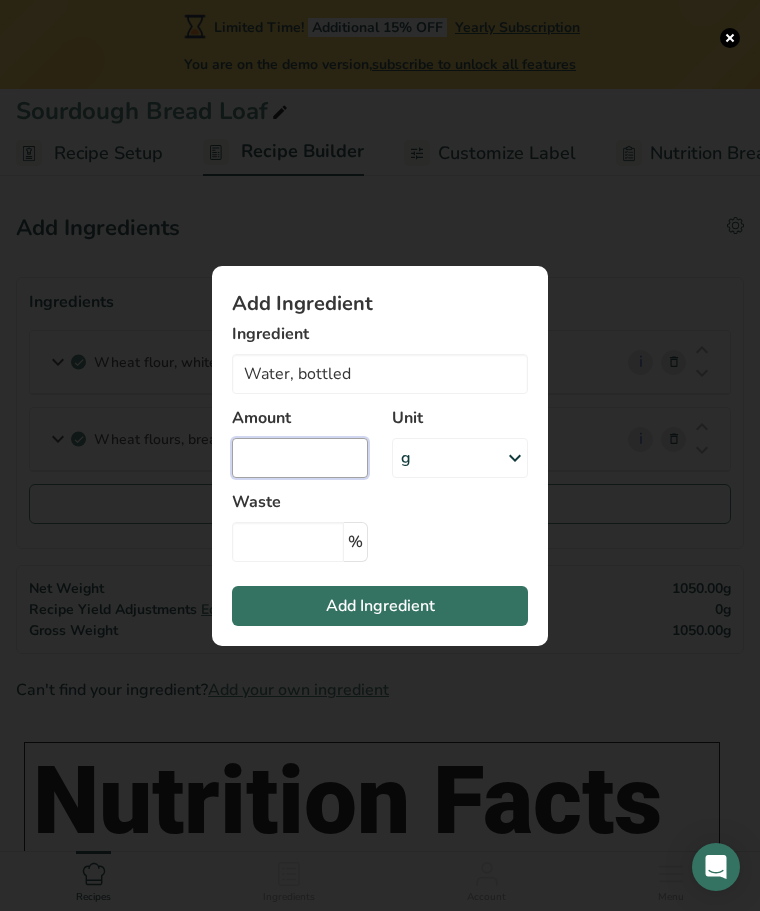 click at bounding box center [300, 458] 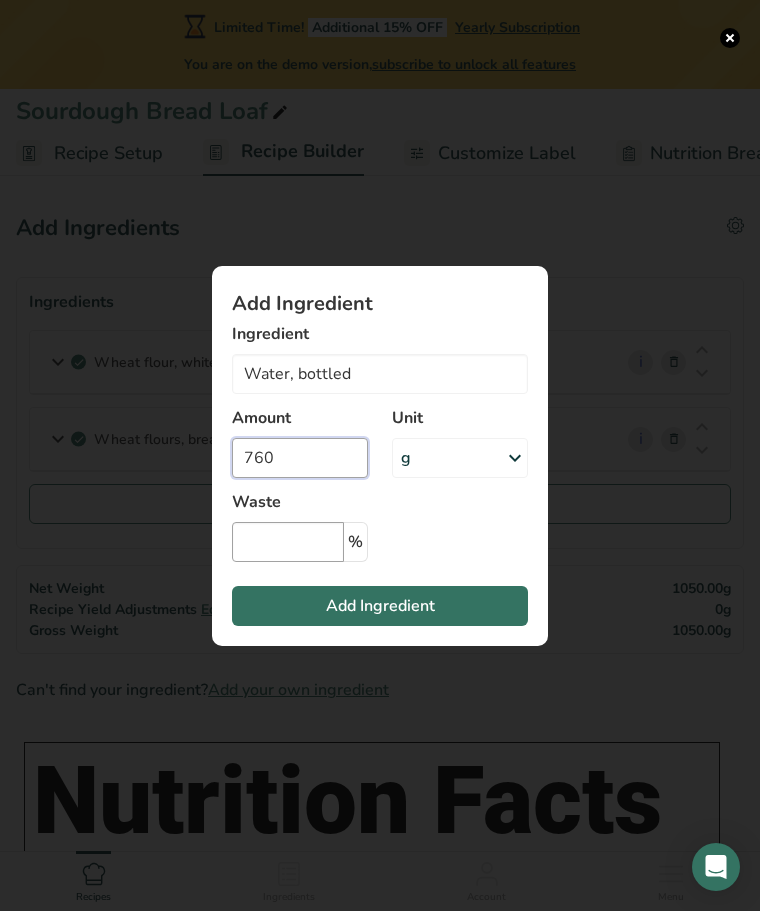 type on "760" 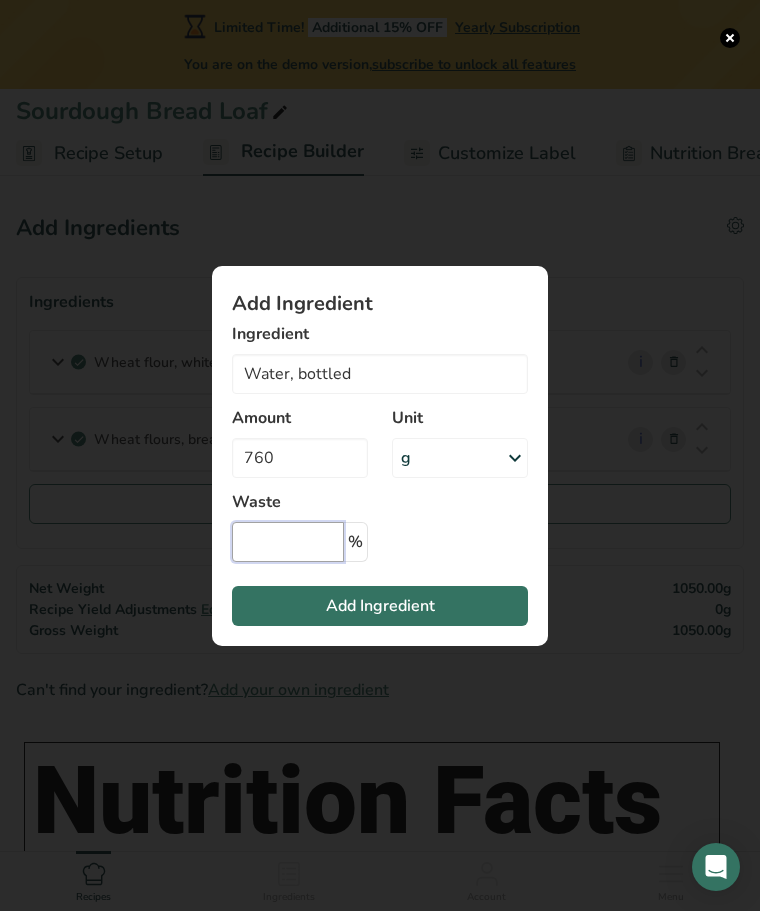 click at bounding box center [288, 542] 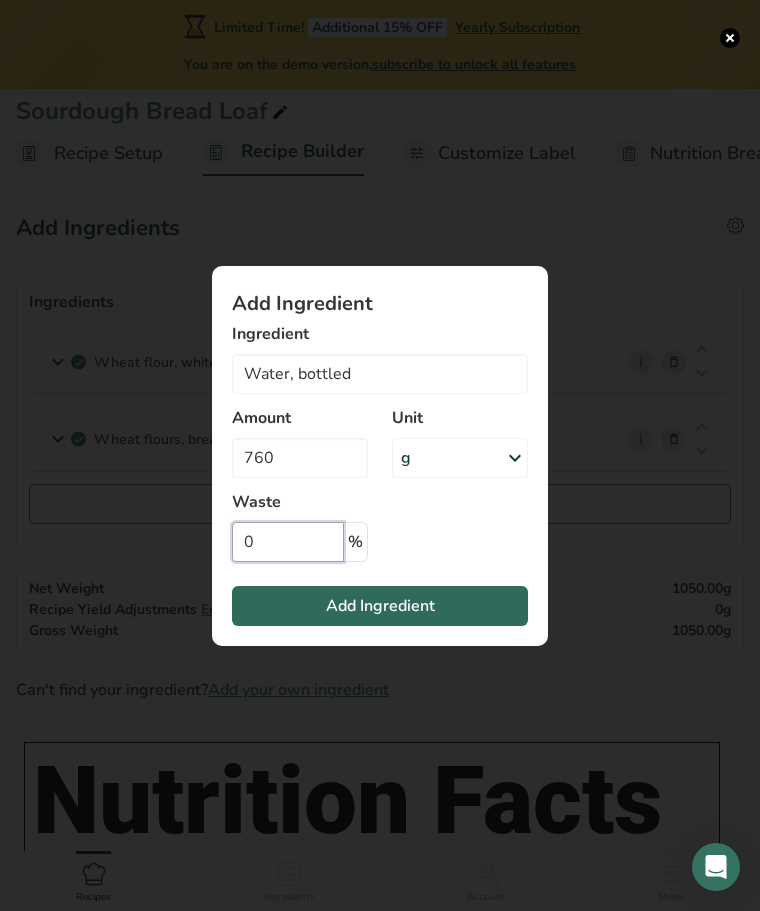 type on "0" 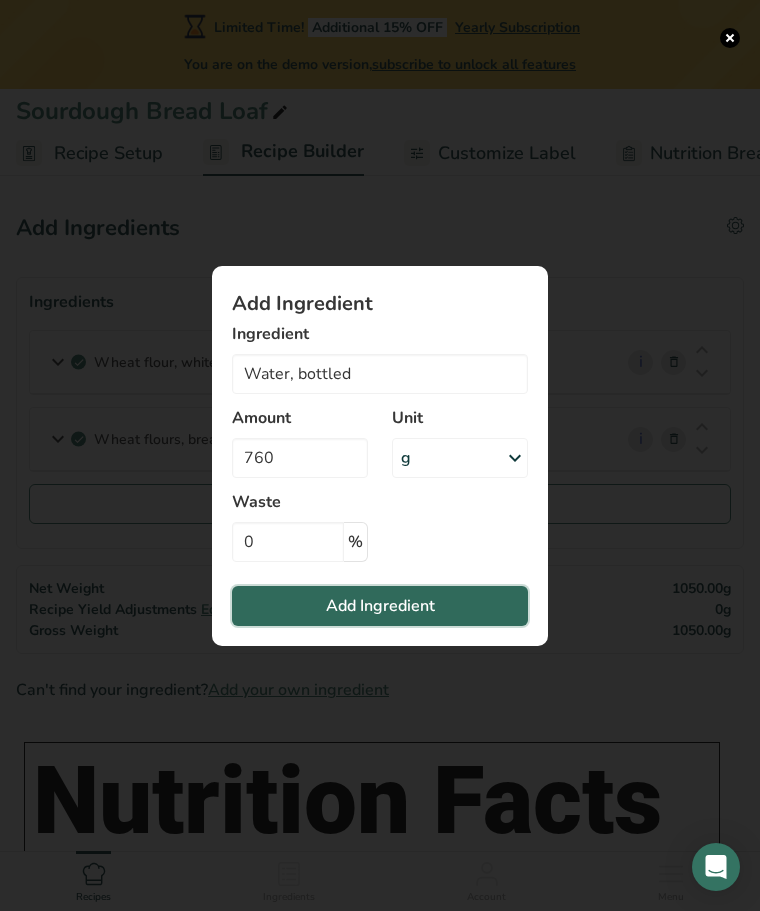 click on "Add Ingredient" at bounding box center (380, 606) 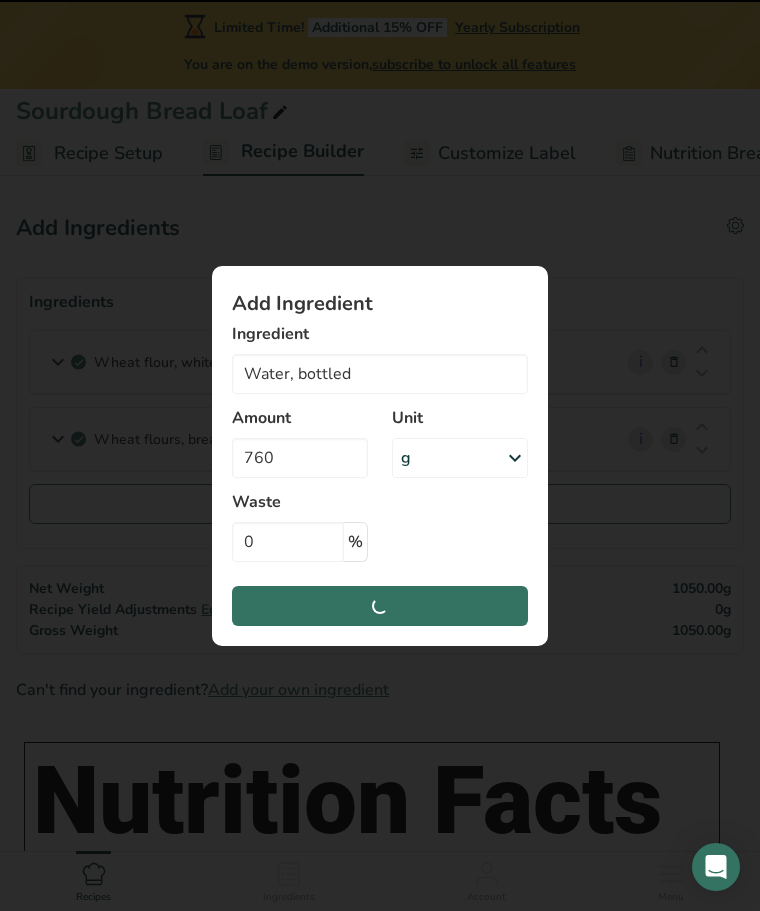 type 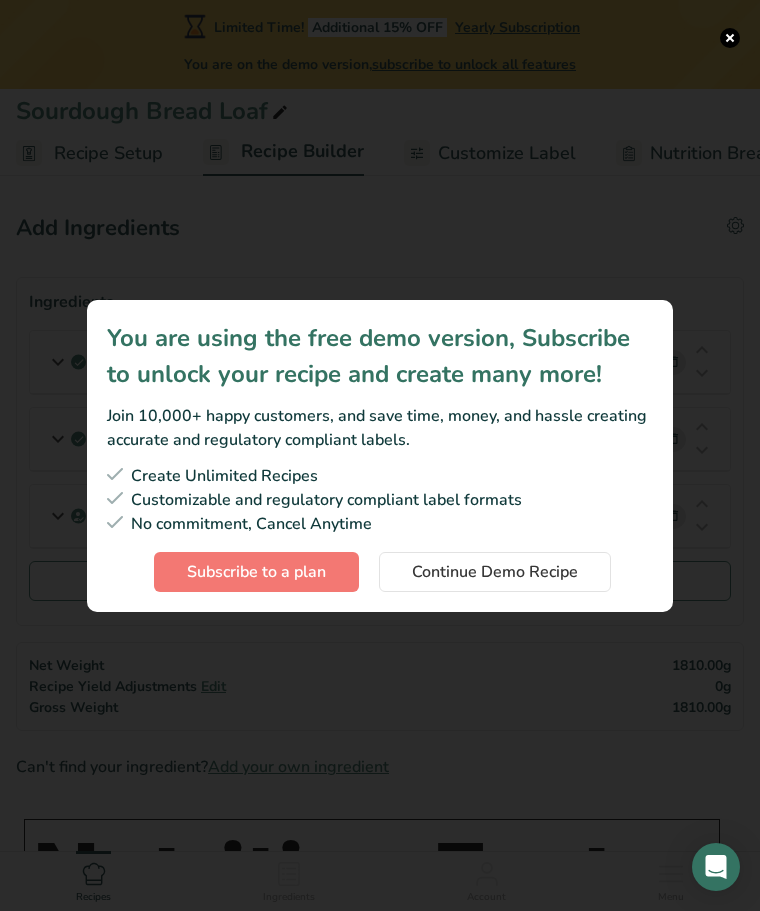 click at bounding box center [380, 455] 